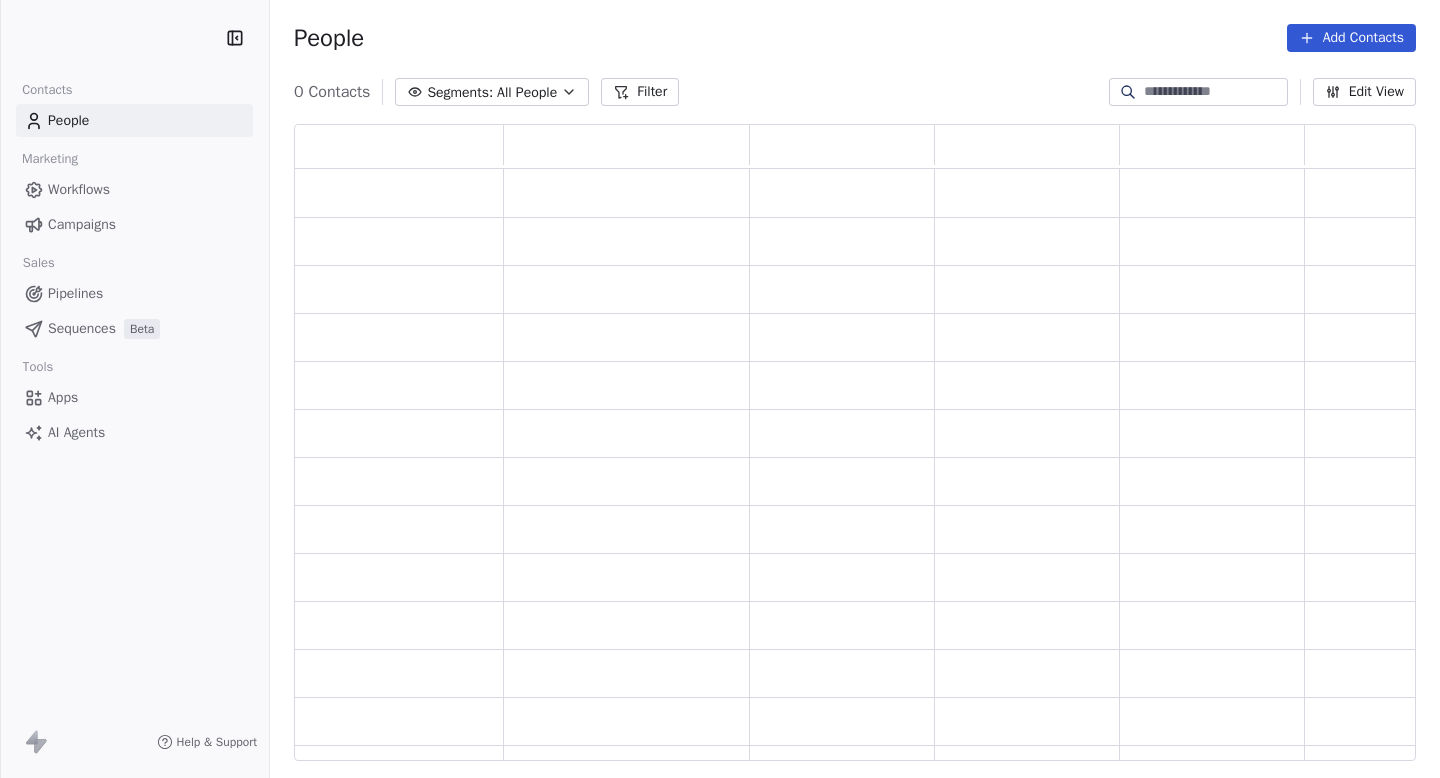 scroll, scrollTop: 0, scrollLeft: 0, axis: both 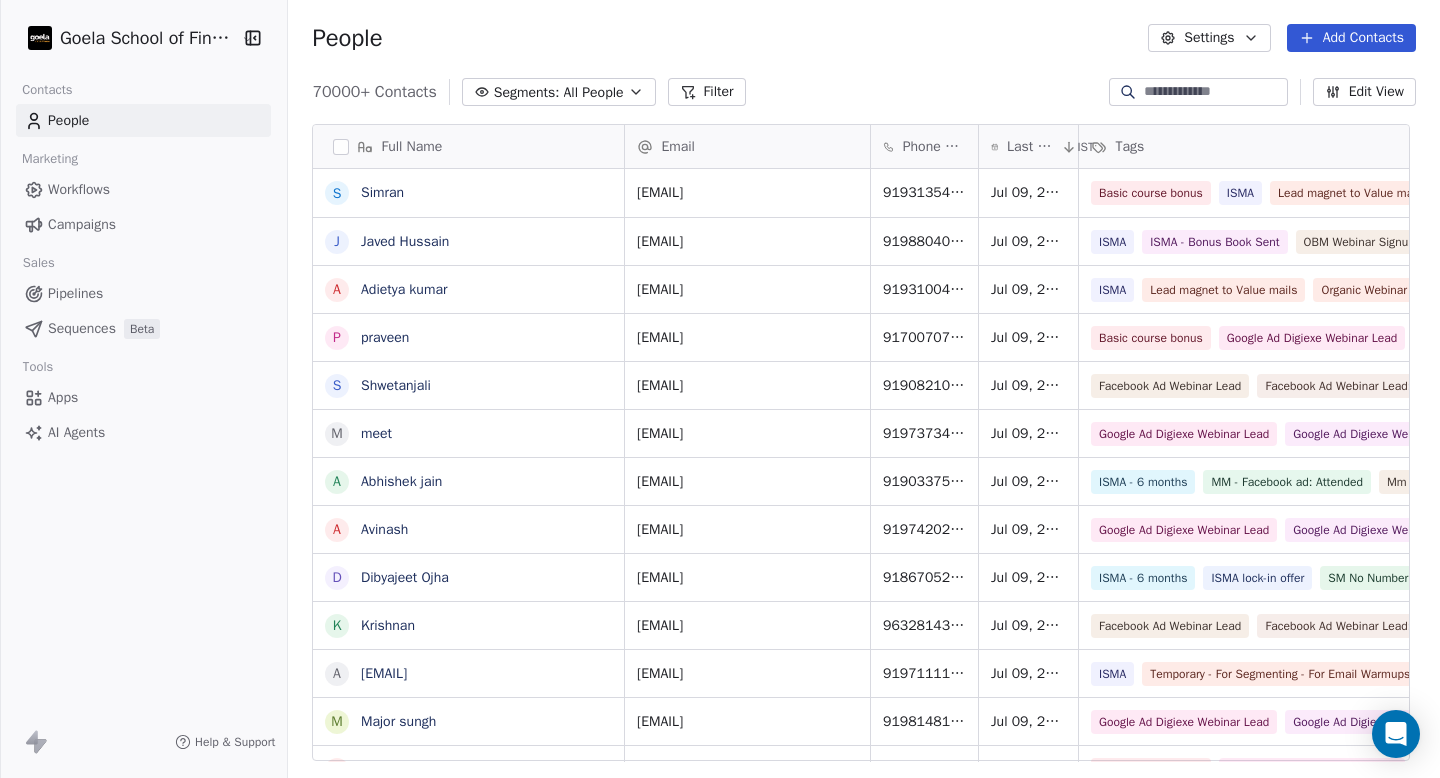 click on "Workflows" at bounding box center [143, 189] 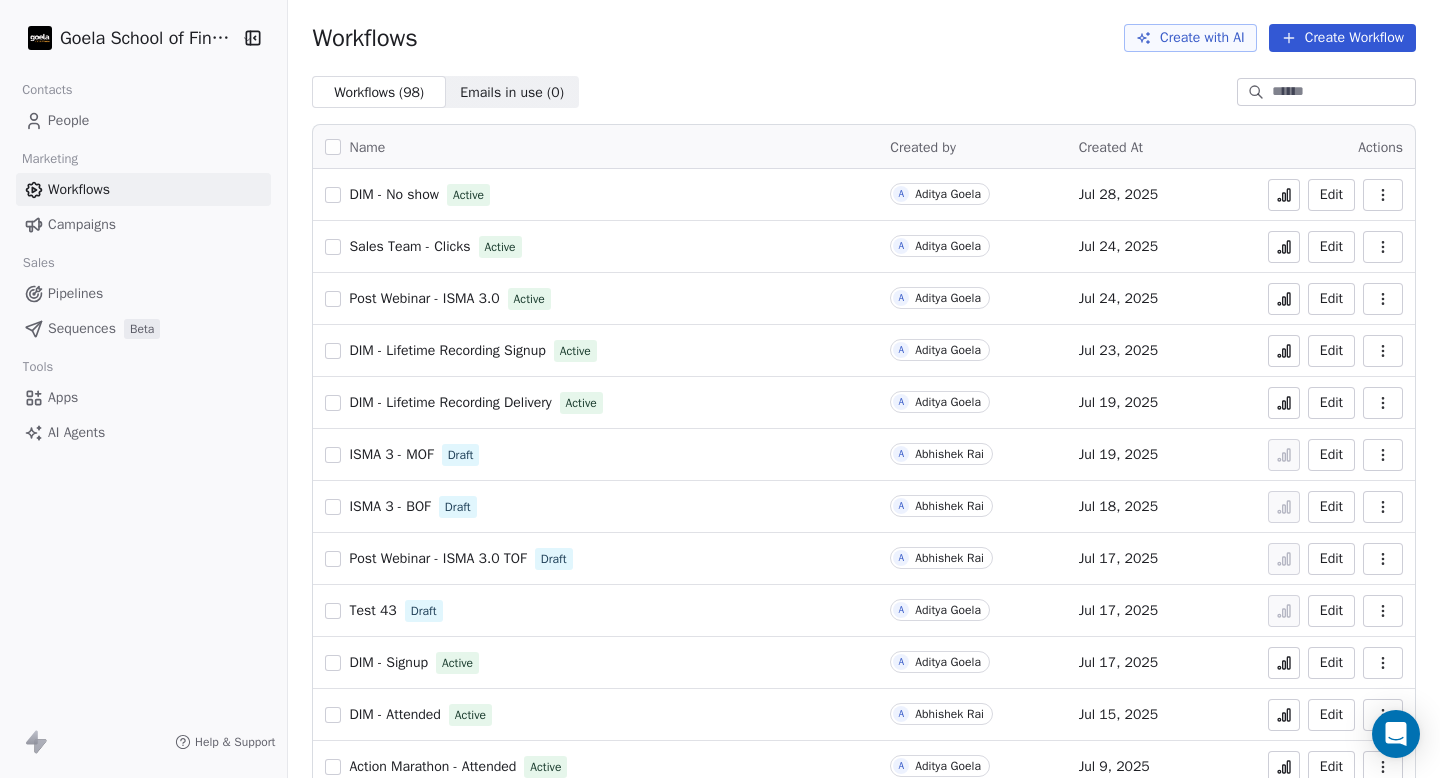 click on "People" at bounding box center [143, 120] 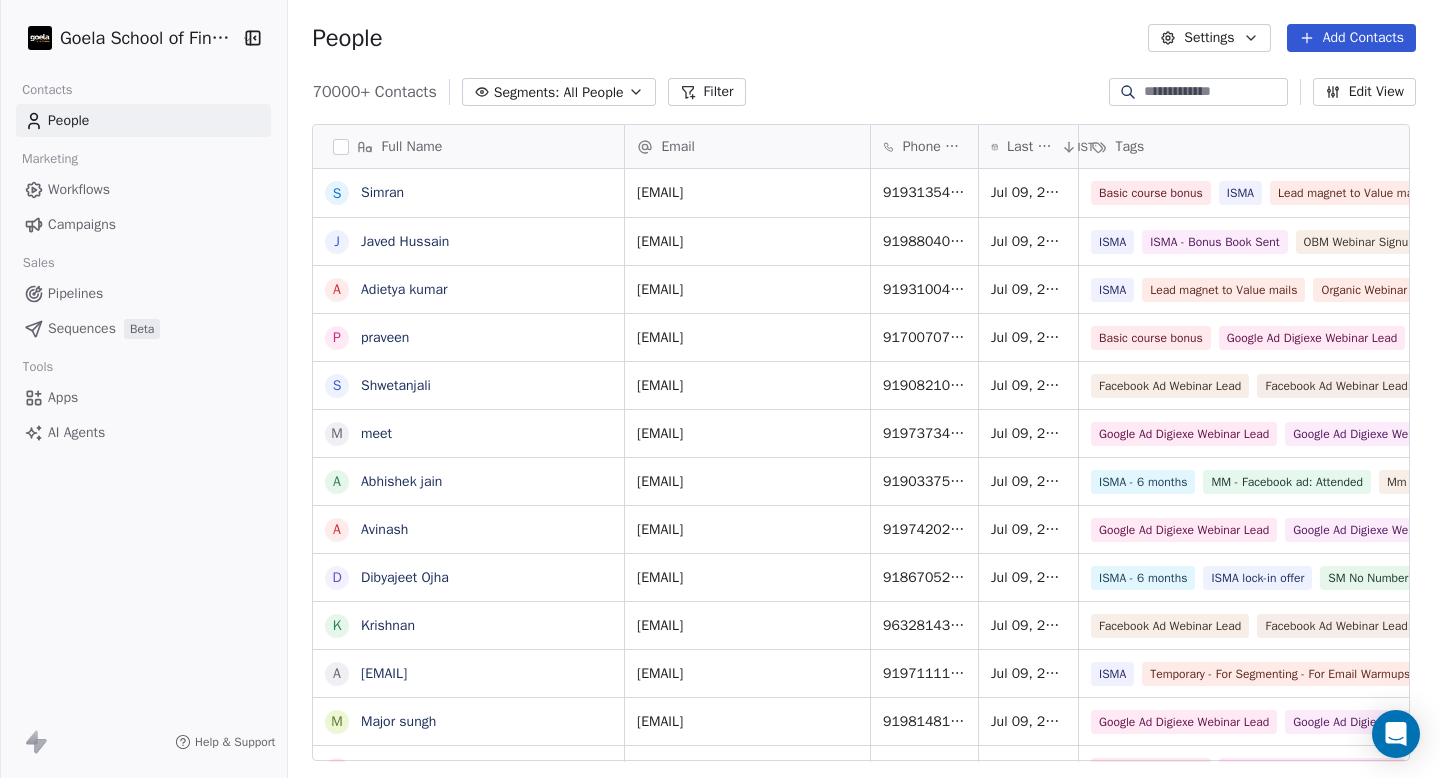 scroll, scrollTop: 16, scrollLeft: 16, axis: both 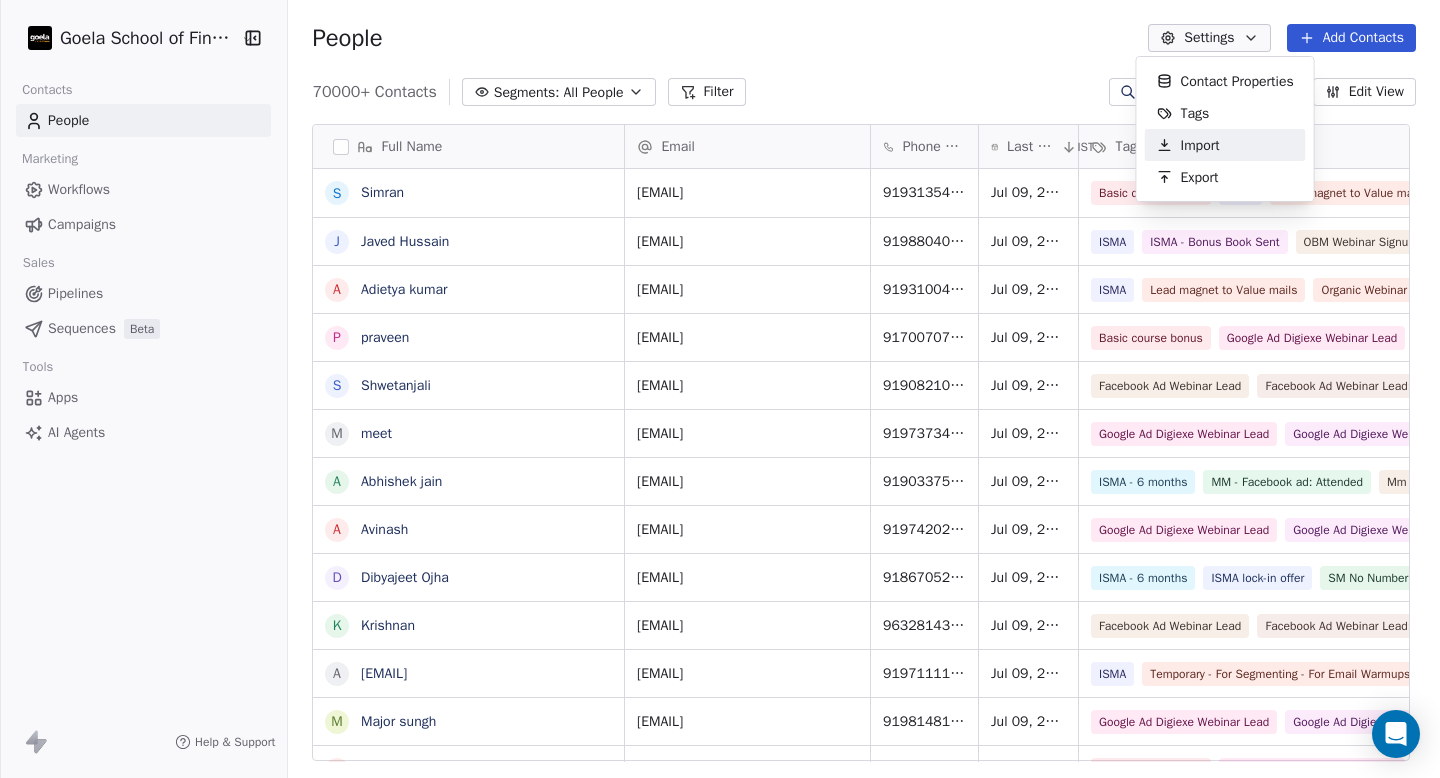 click on "Import" at bounding box center [1200, 145] 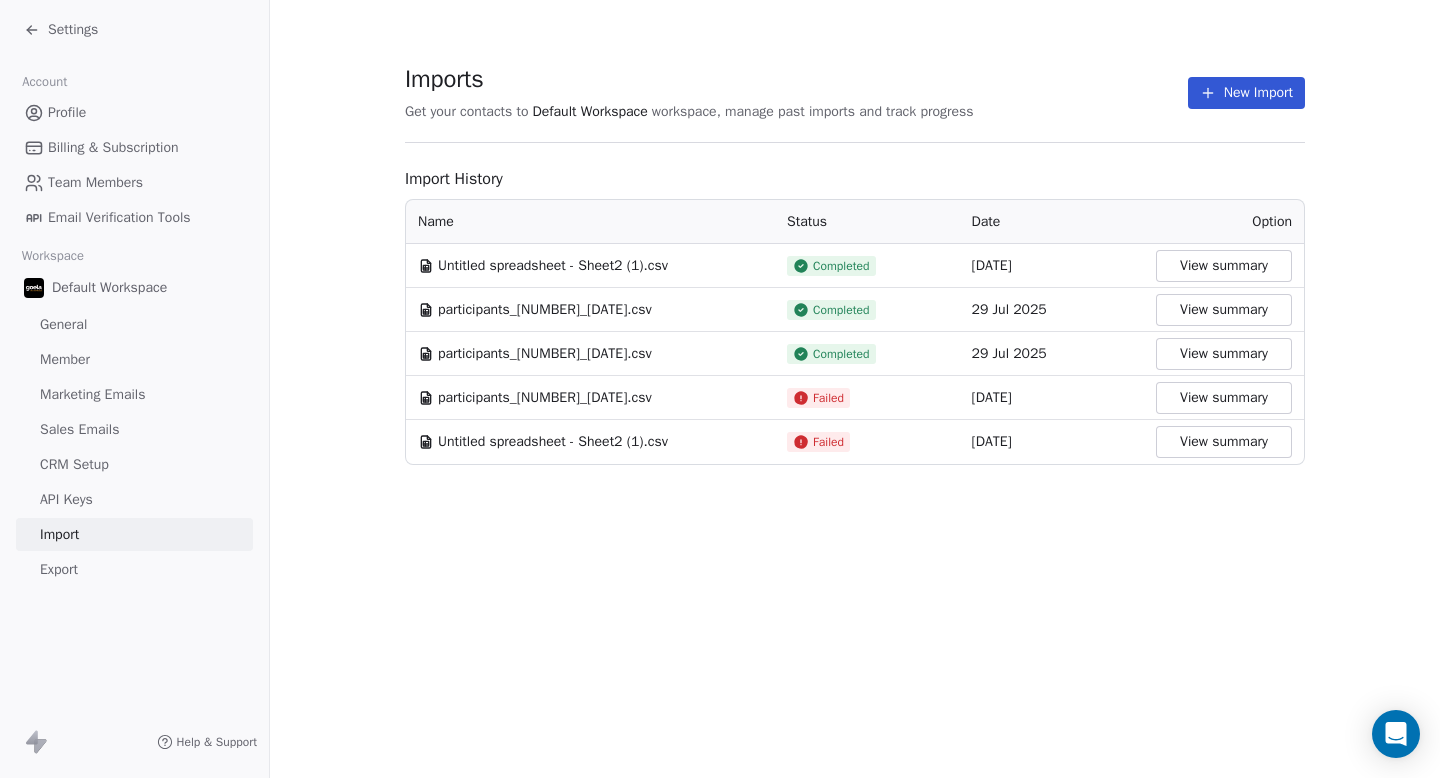 click on "New Import" at bounding box center (1246, 93) 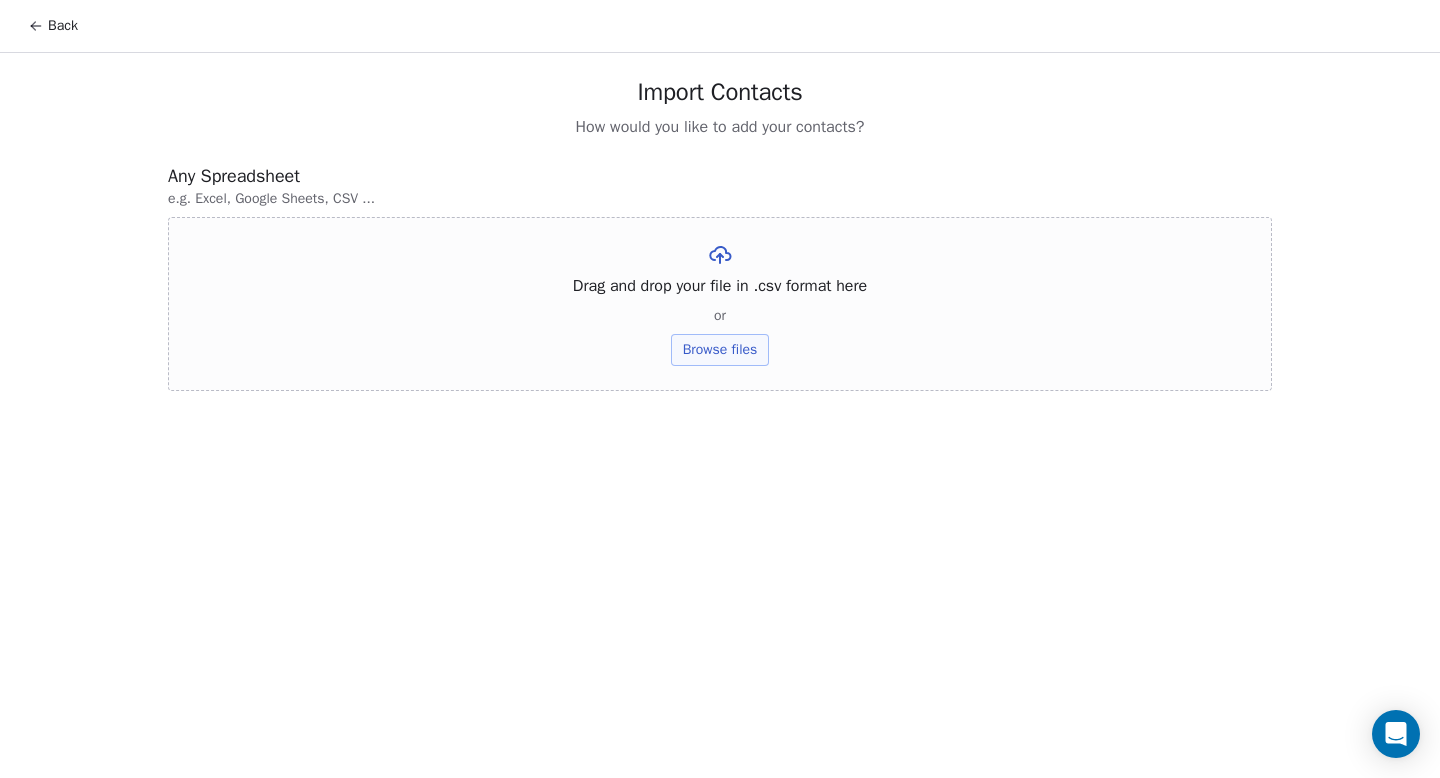 click on "Browse files" at bounding box center [720, 350] 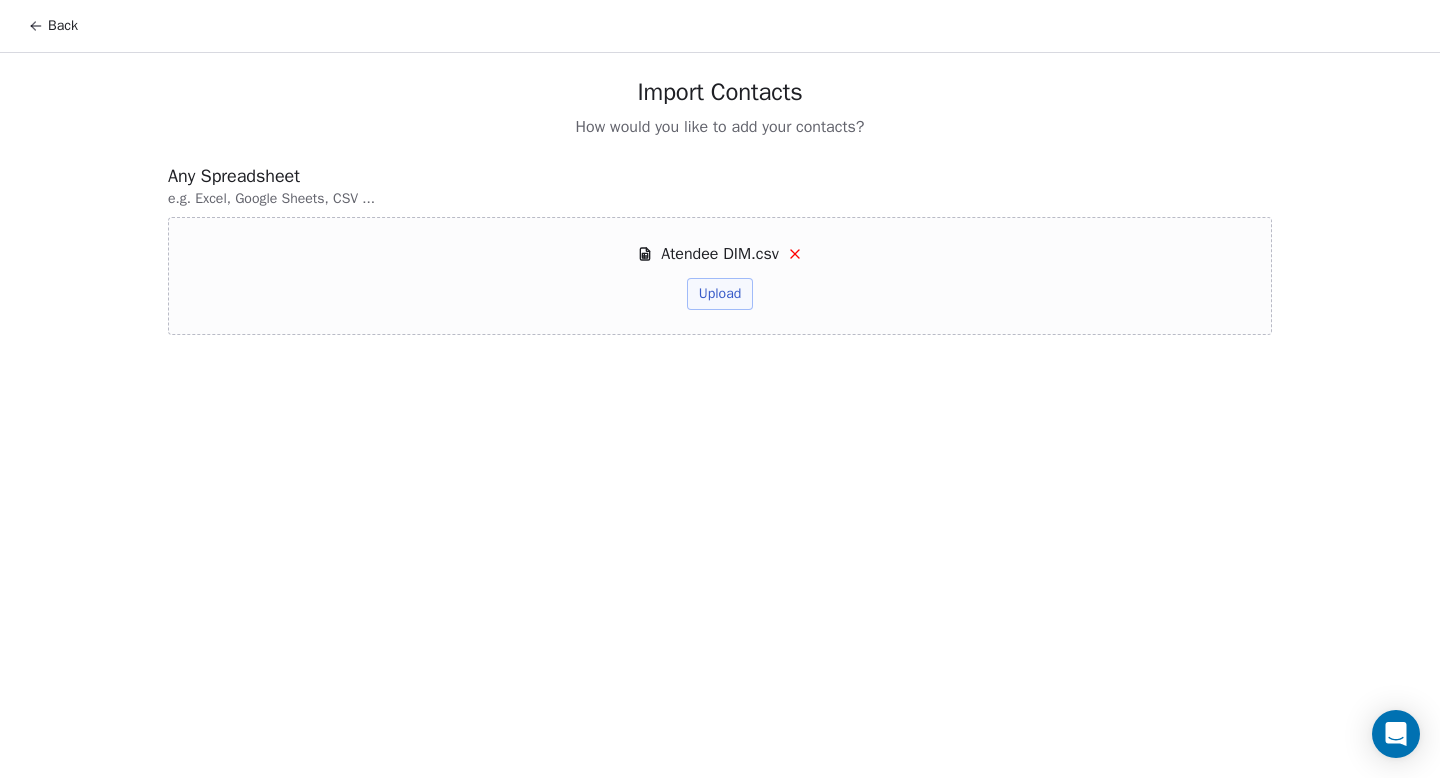 click on "Upload" at bounding box center [720, 294] 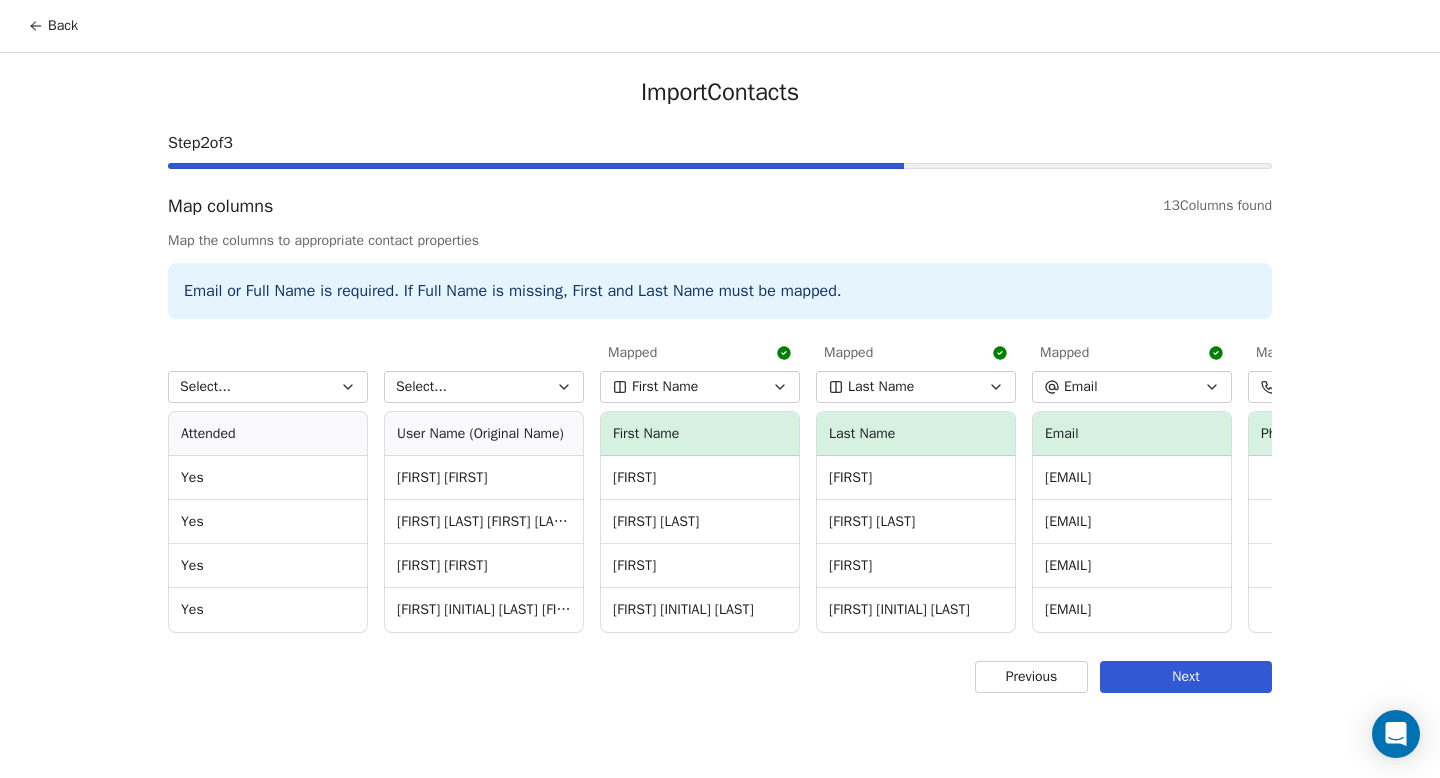 click on "First Name" at bounding box center [700, 387] 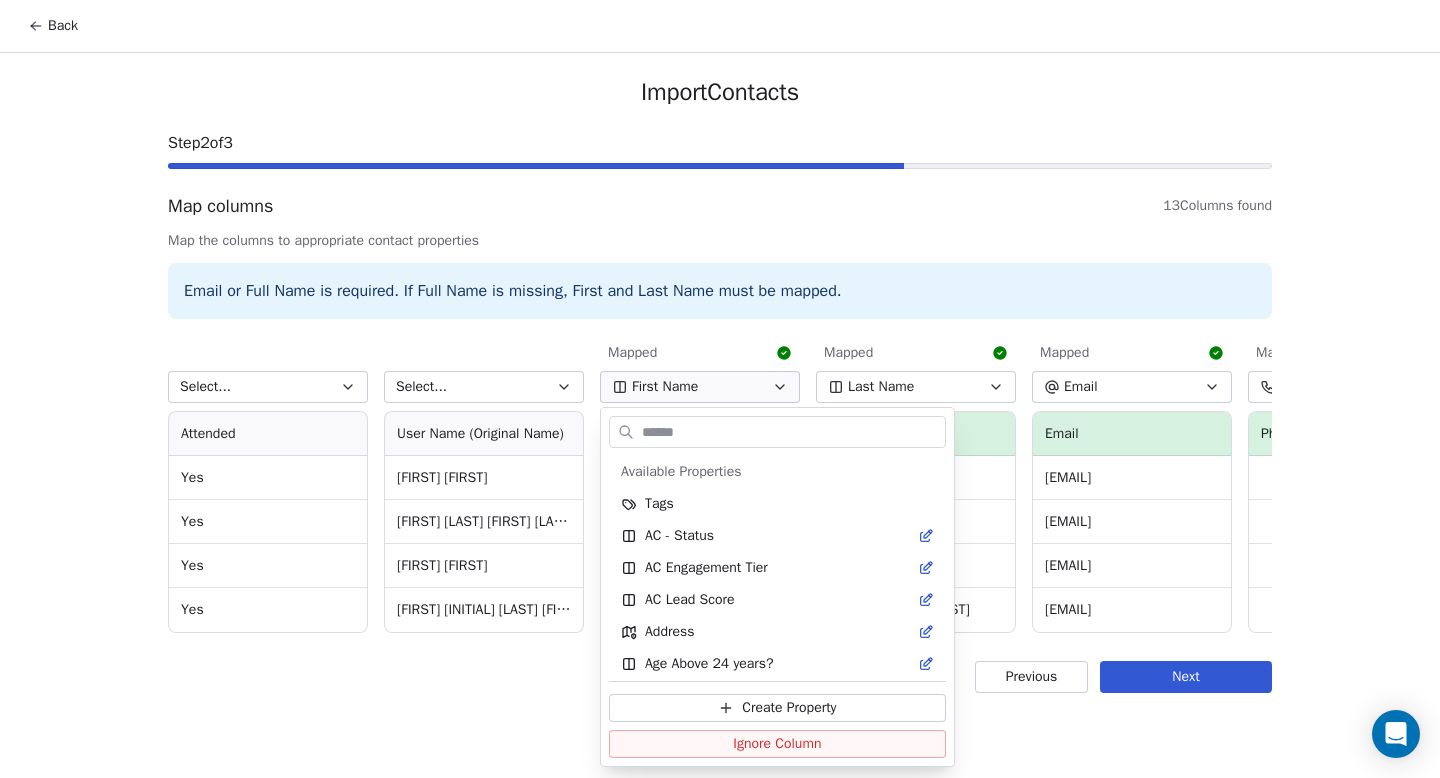 scroll, scrollTop: 934, scrollLeft: 0, axis: vertical 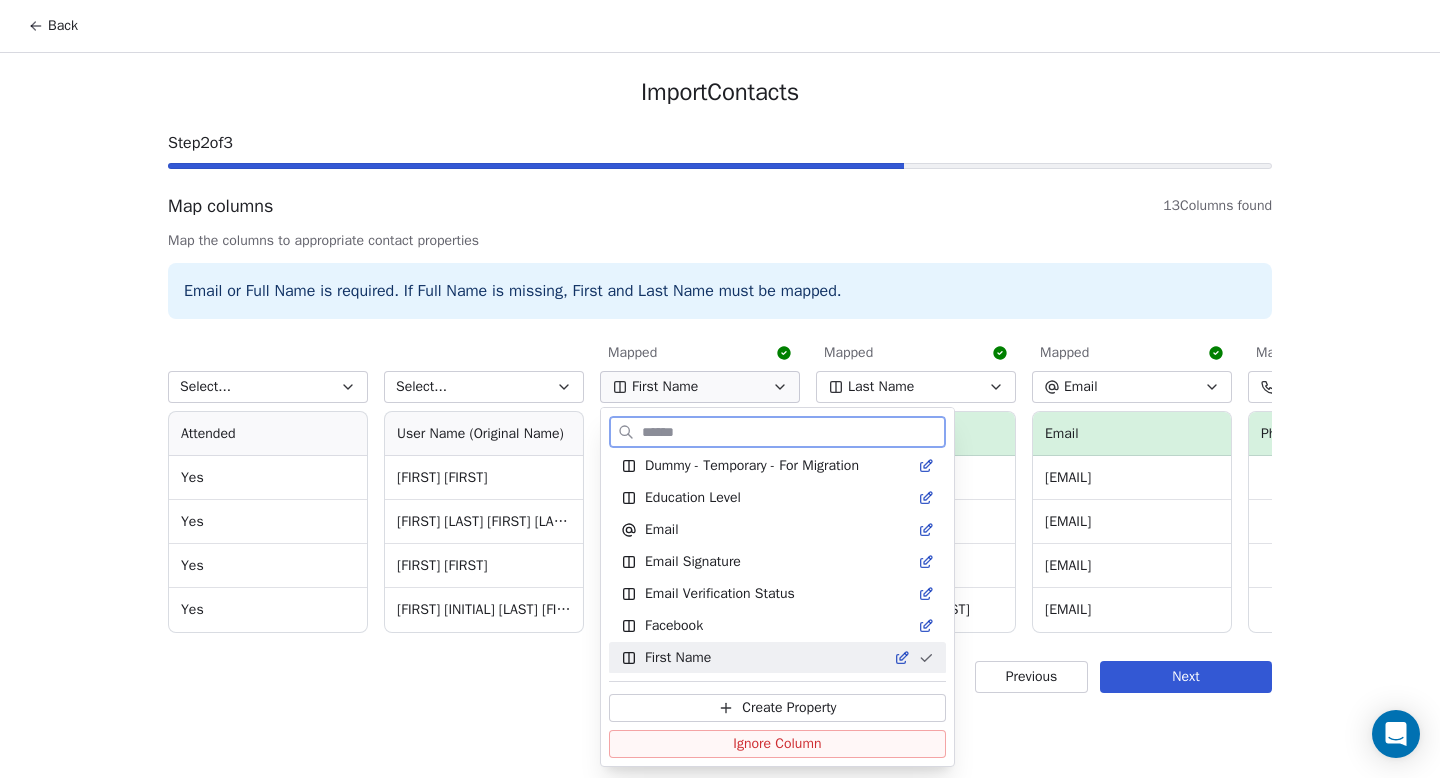 click on "Ignore Column" at bounding box center [777, 744] 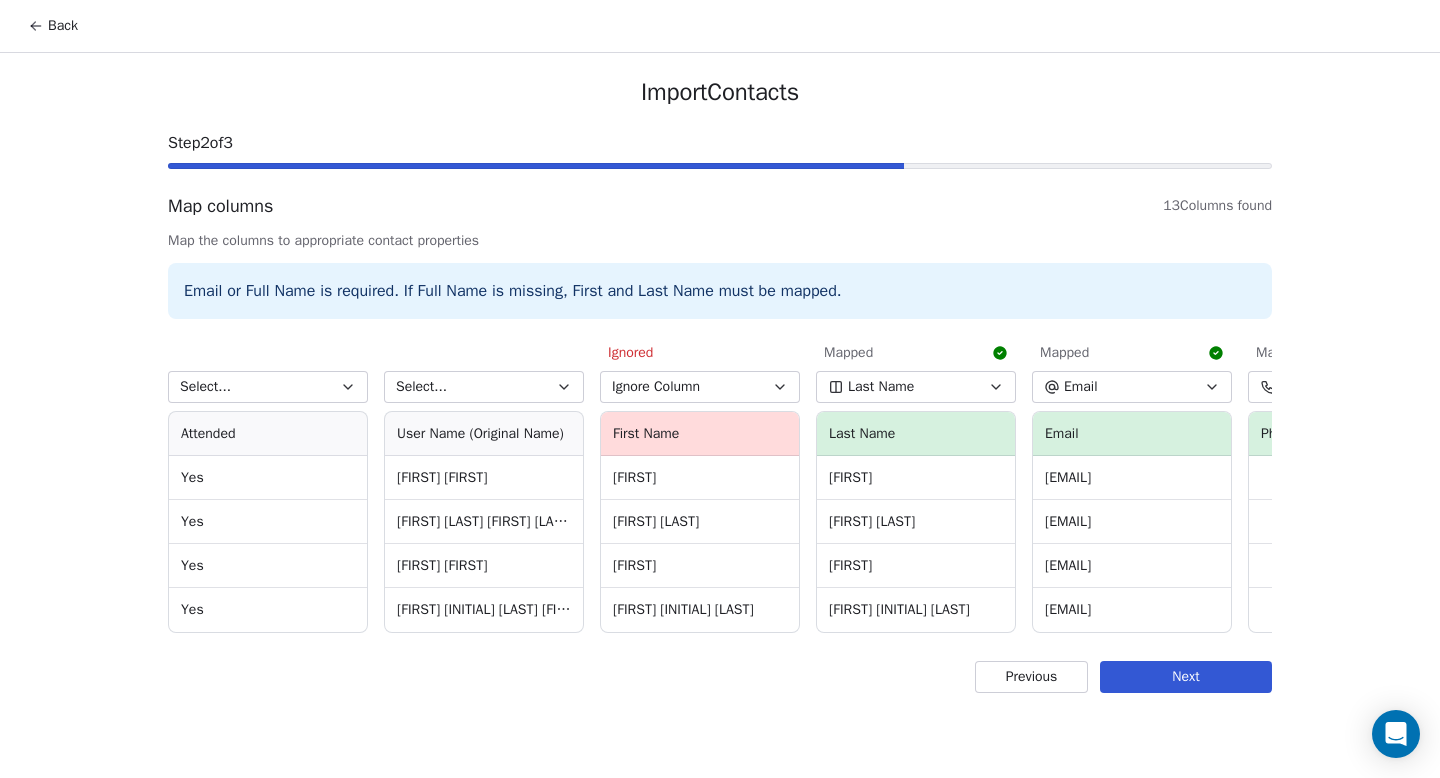 click on "Last Name" at bounding box center (916, 387) 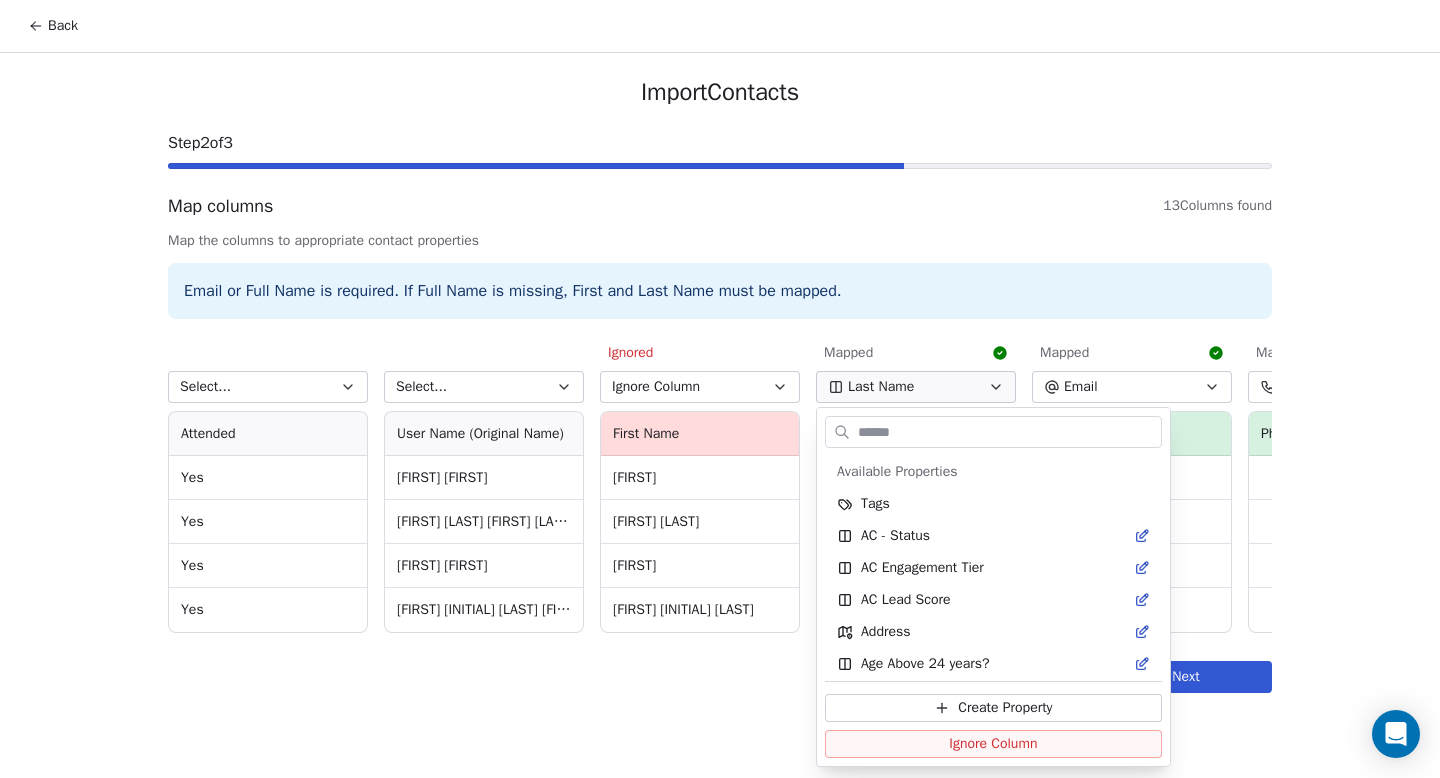 scroll, scrollTop: 2150, scrollLeft: 0, axis: vertical 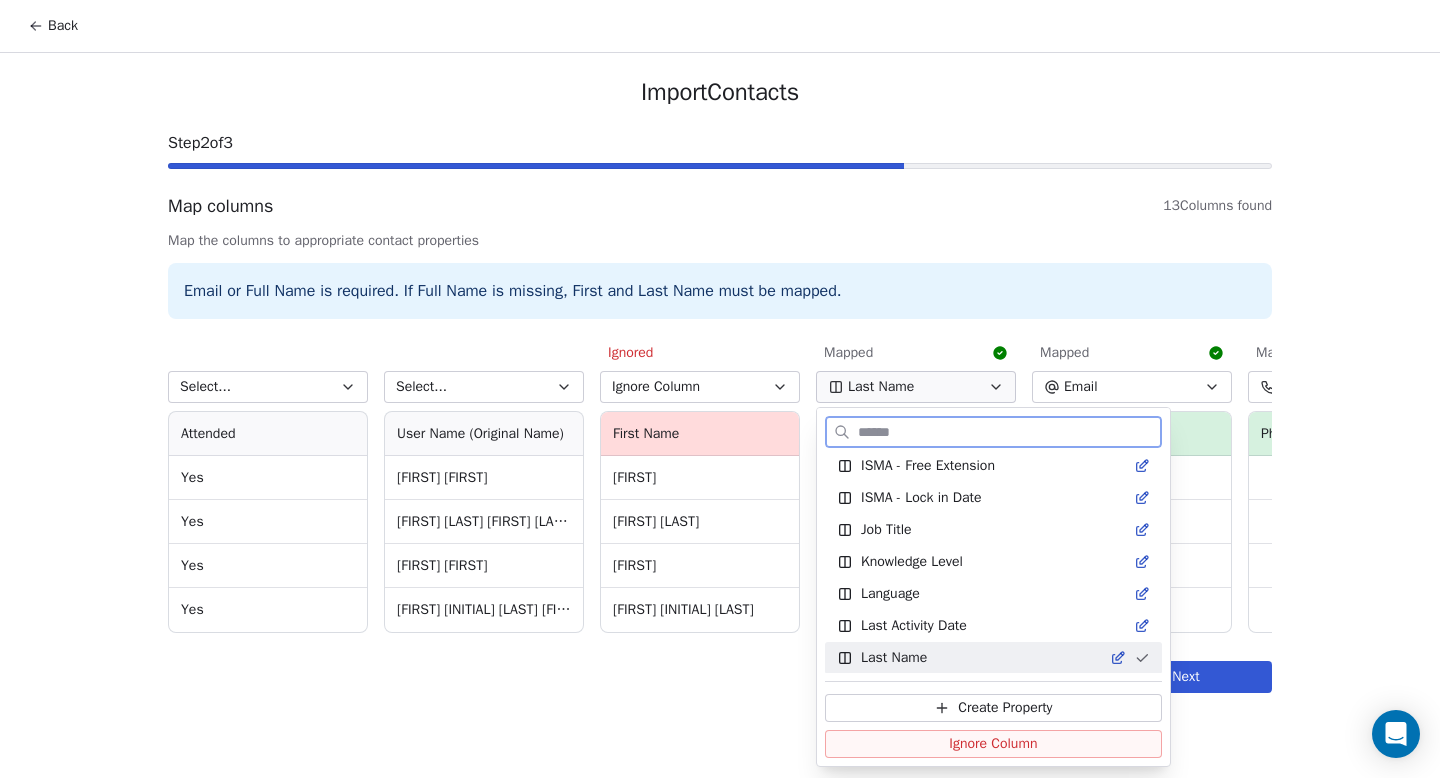 click on "Ignore Column" at bounding box center [993, 744] 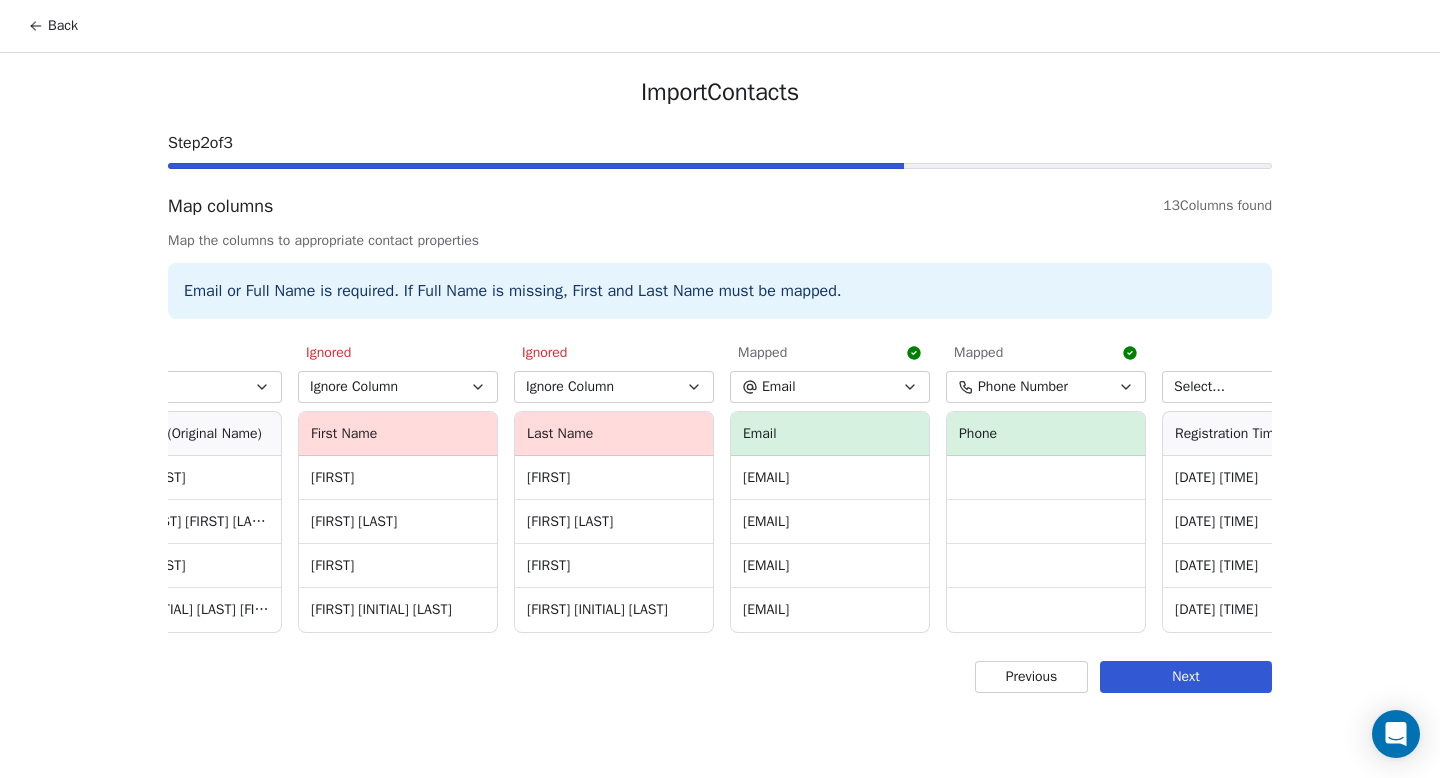scroll, scrollTop: 0, scrollLeft: 308, axis: horizontal 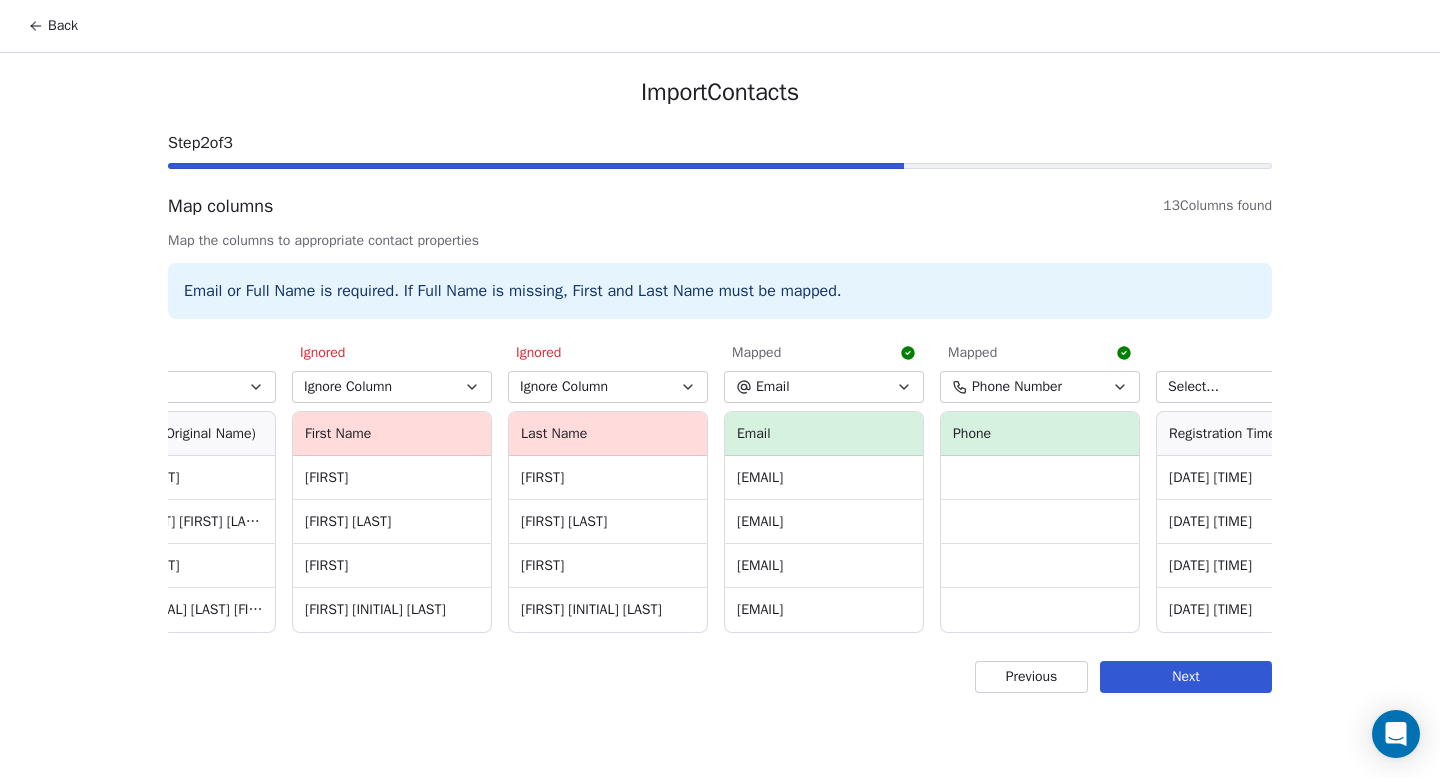 click on "Phone Number" at bounding box center (1017, 387) 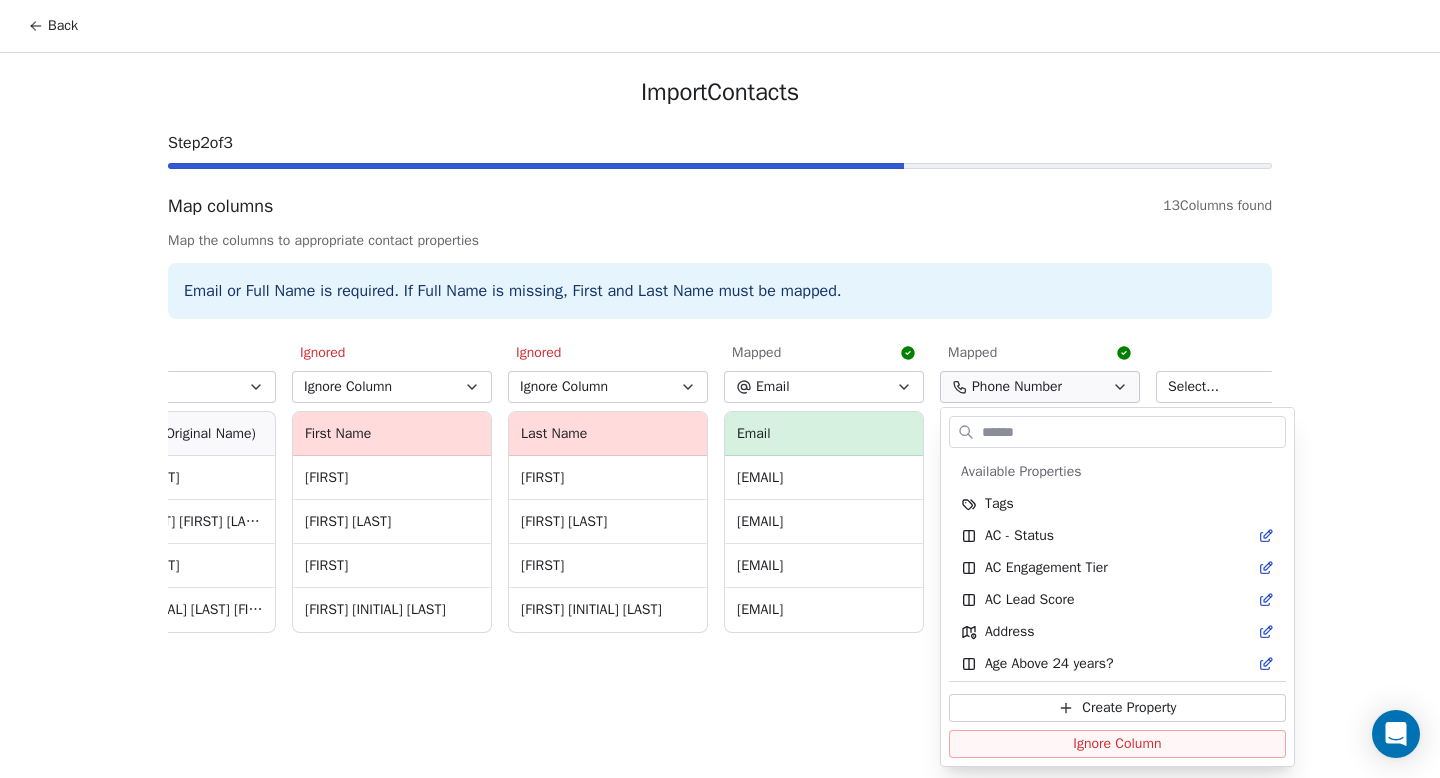 scroll, scrollTop: 3110, scrollLeft: 0, axis: vertical 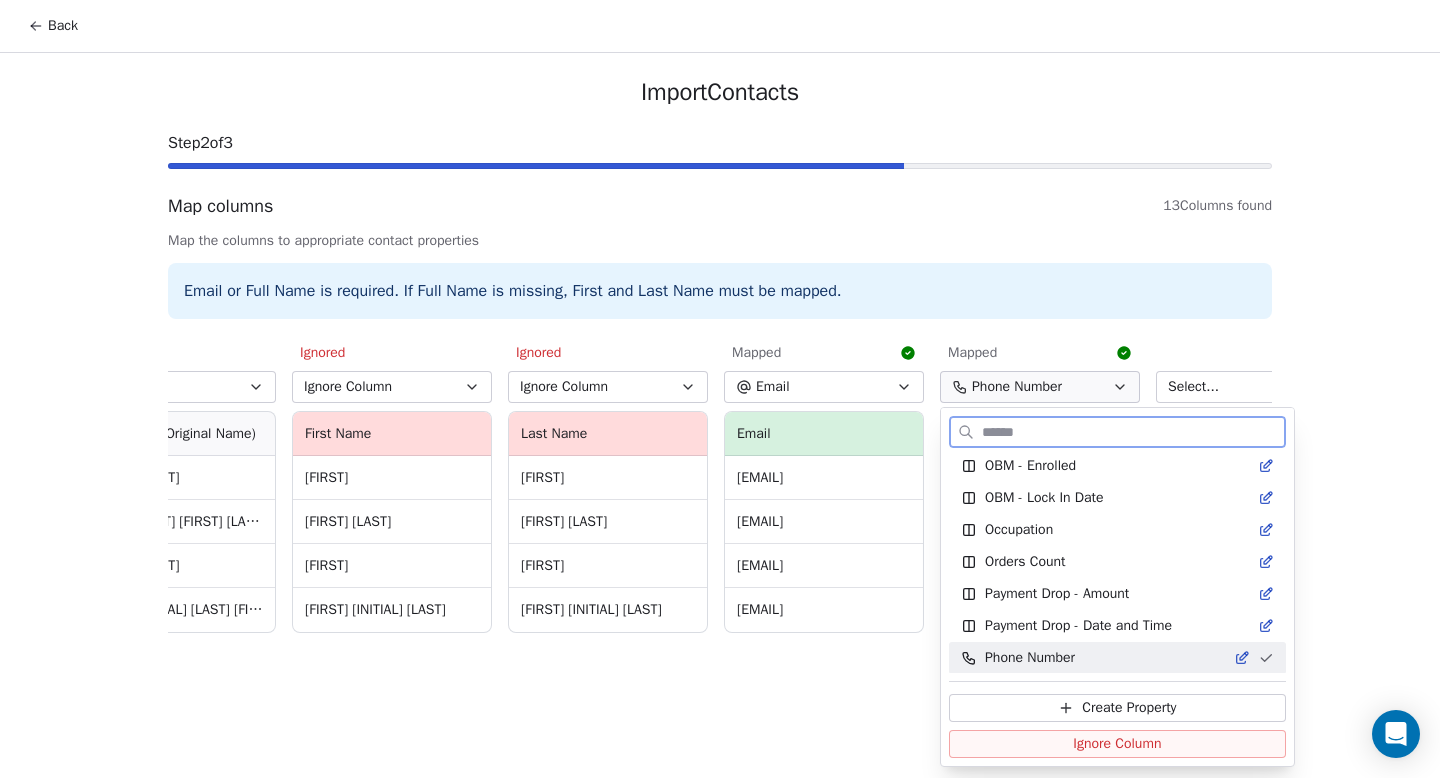 click on "Ignore Column" at bounding box center [1117, 744] 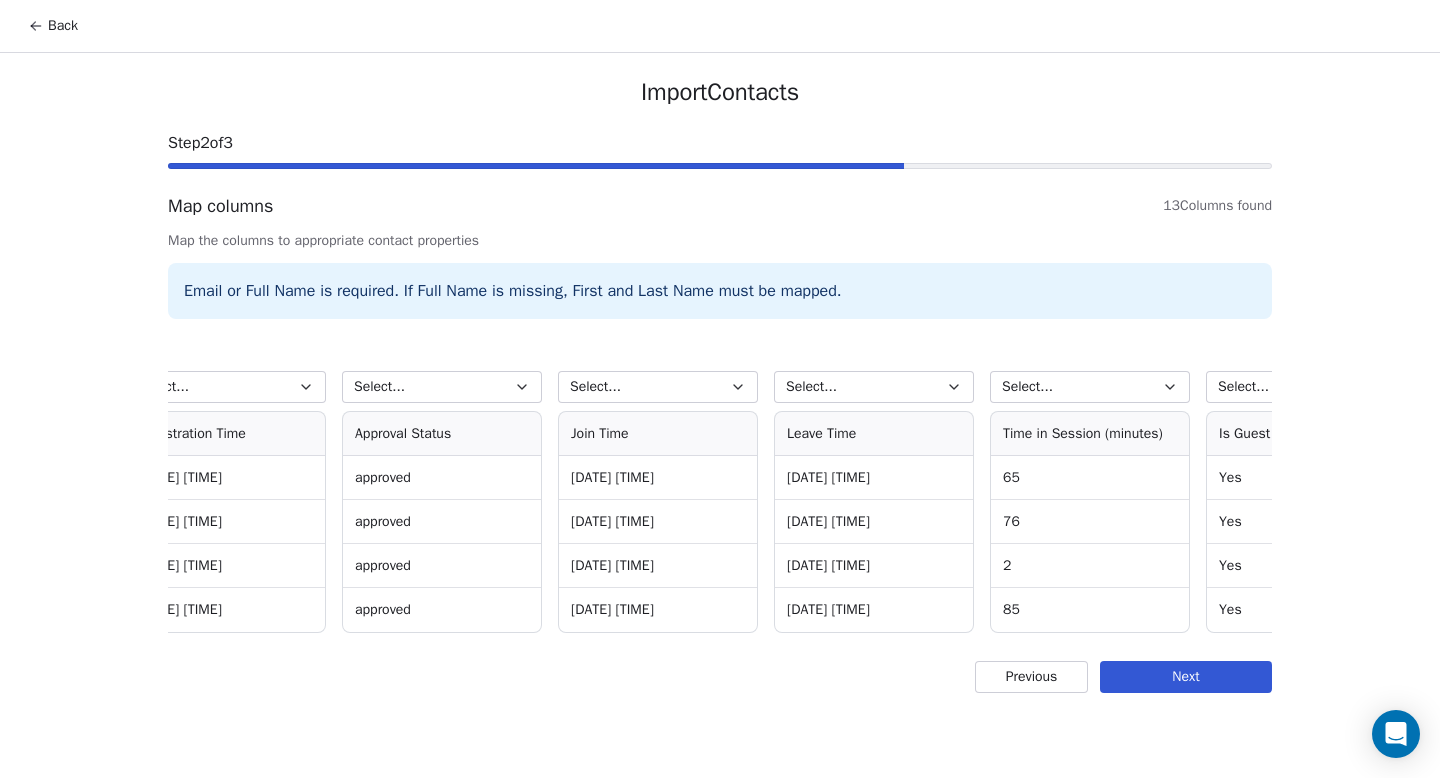 scroll, scrollTop: 0, scrollLeft: 1688, axis: horizontal 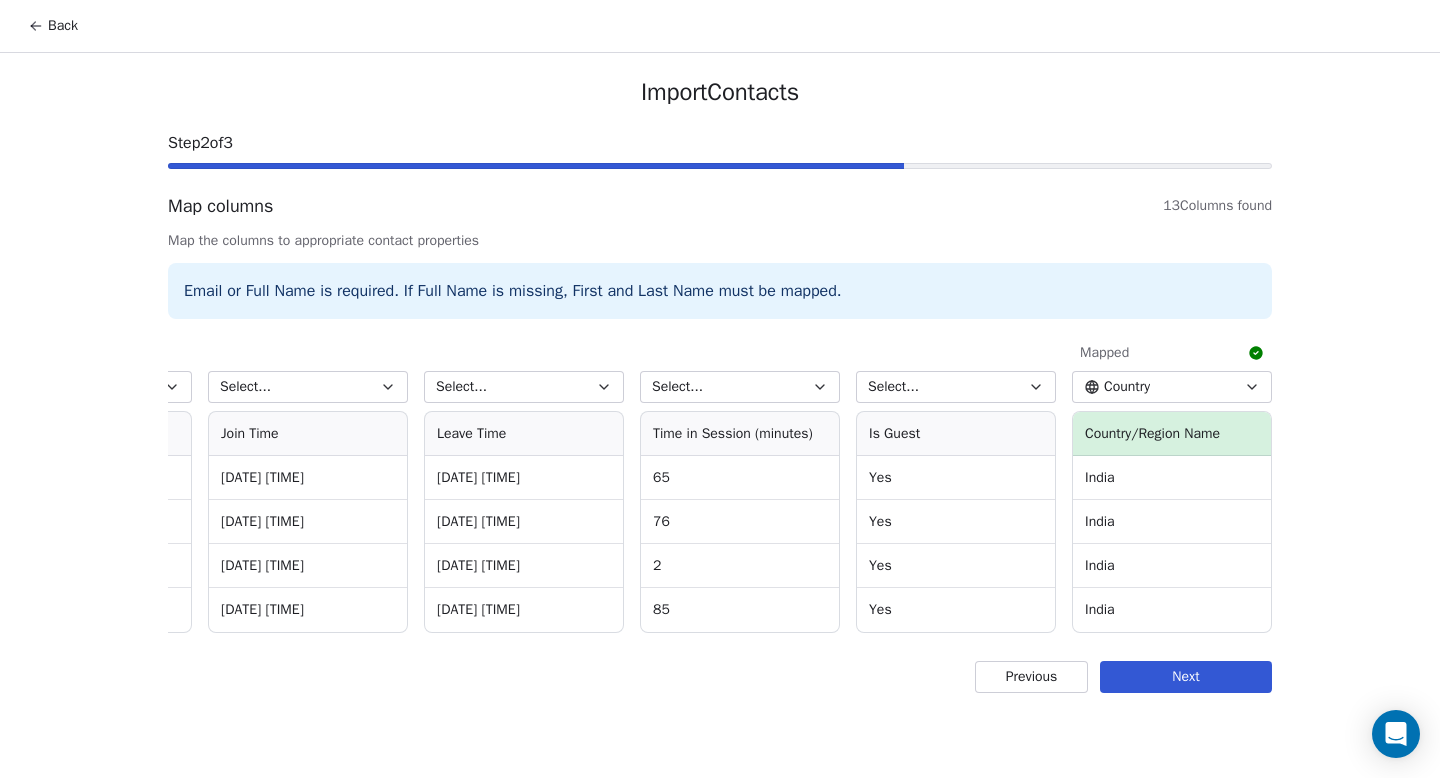 click on "Country" at bounding box center (1172, 387) 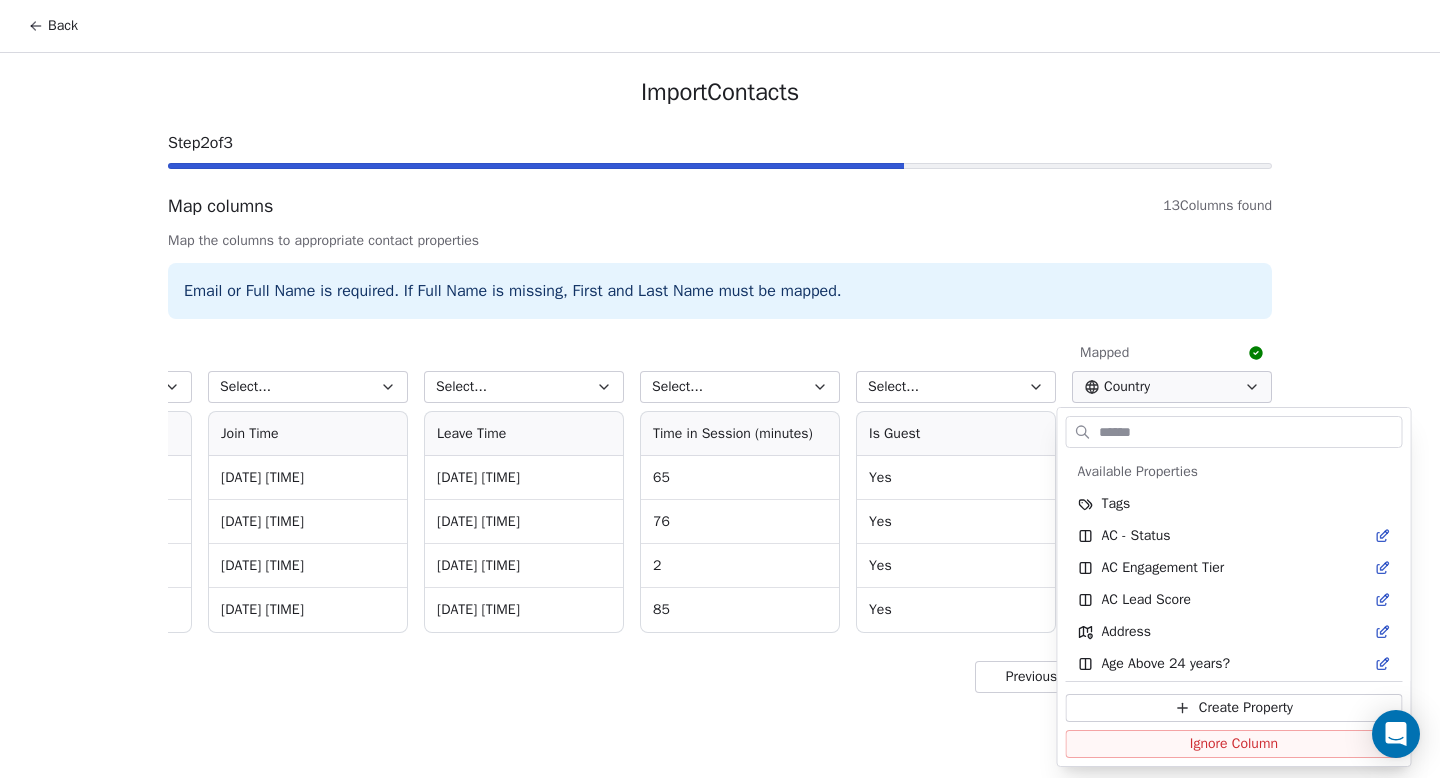 scroll, scrollTop: 358, scrollLeft: 0, axis: vertical 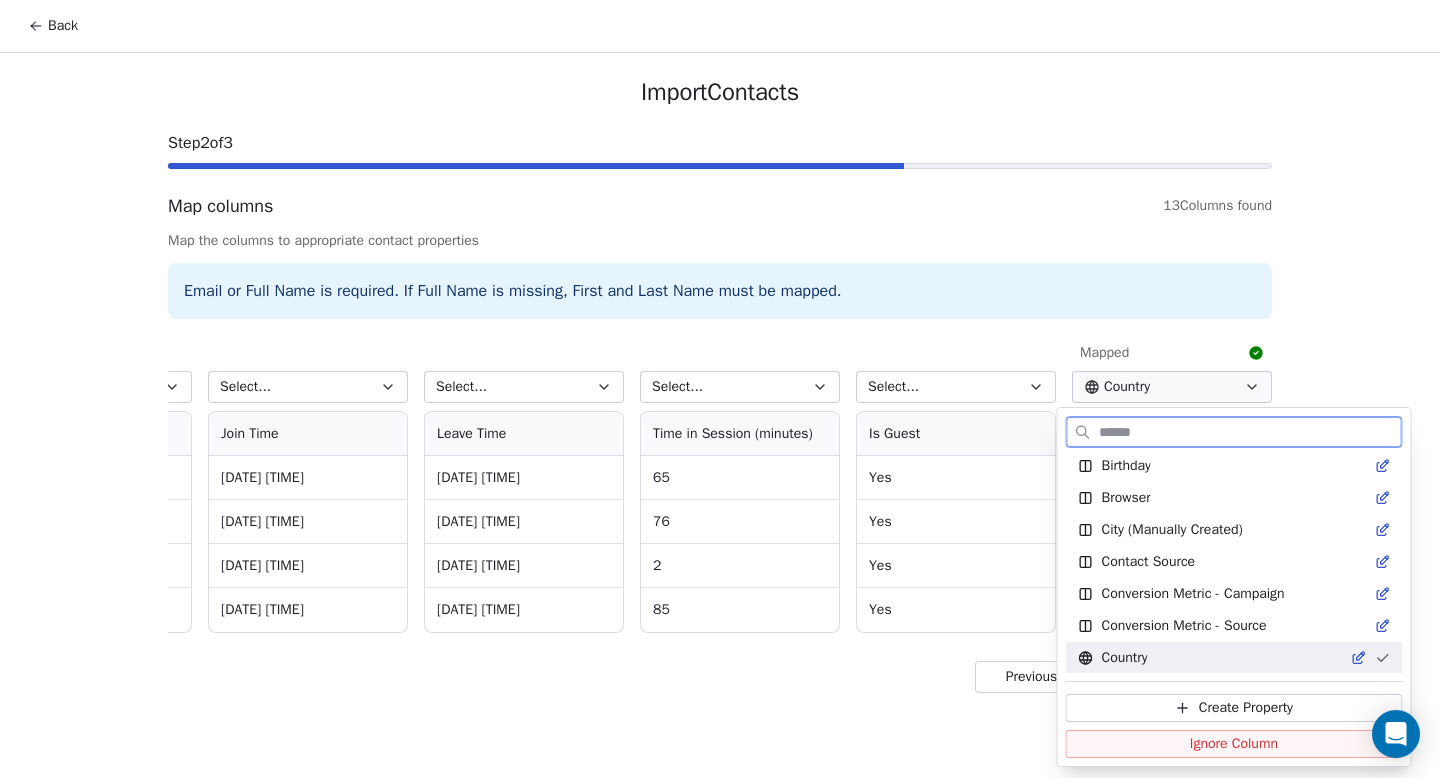 click on "Ignore Column" at bounding box center [1234, 744] 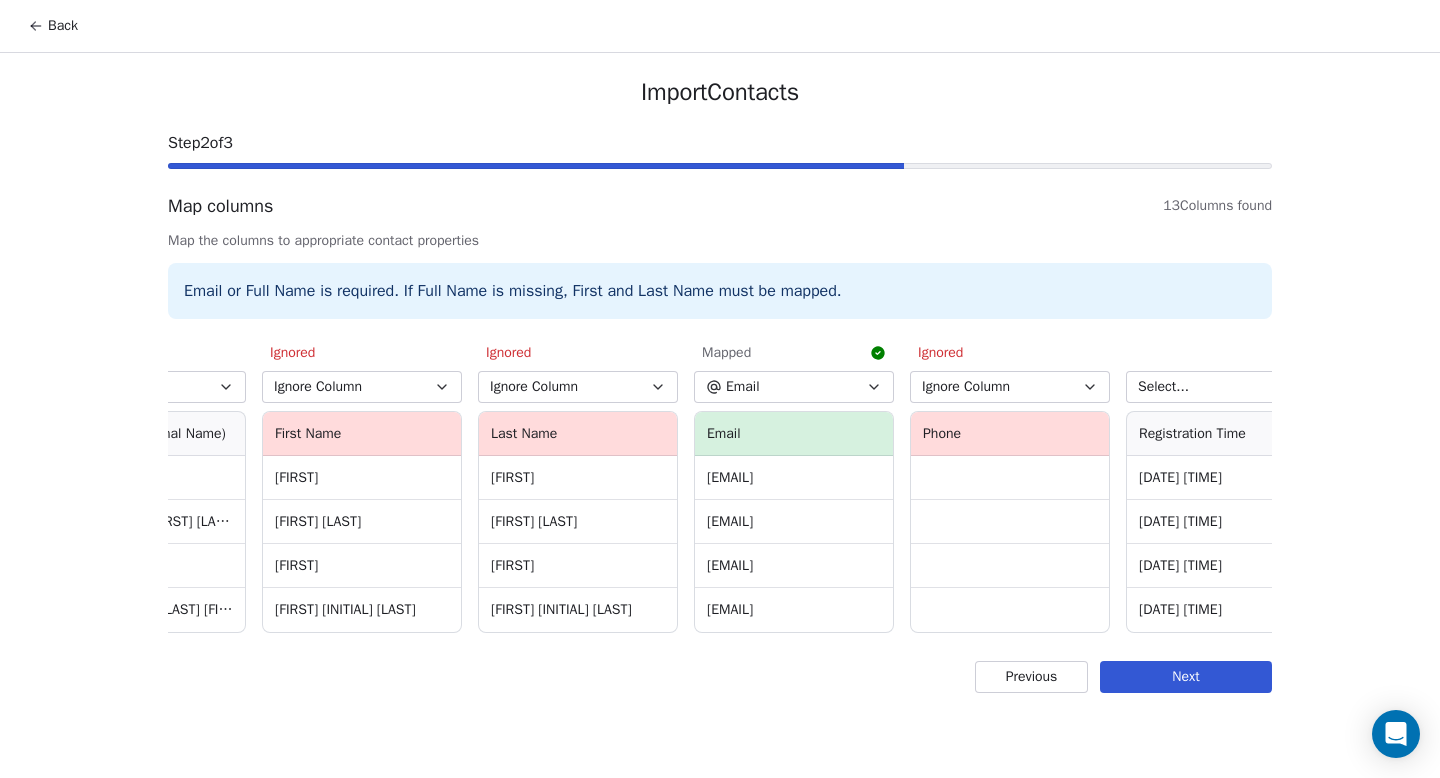 scroll, scrollTop: 0, scrollLeft: 0, axis: both 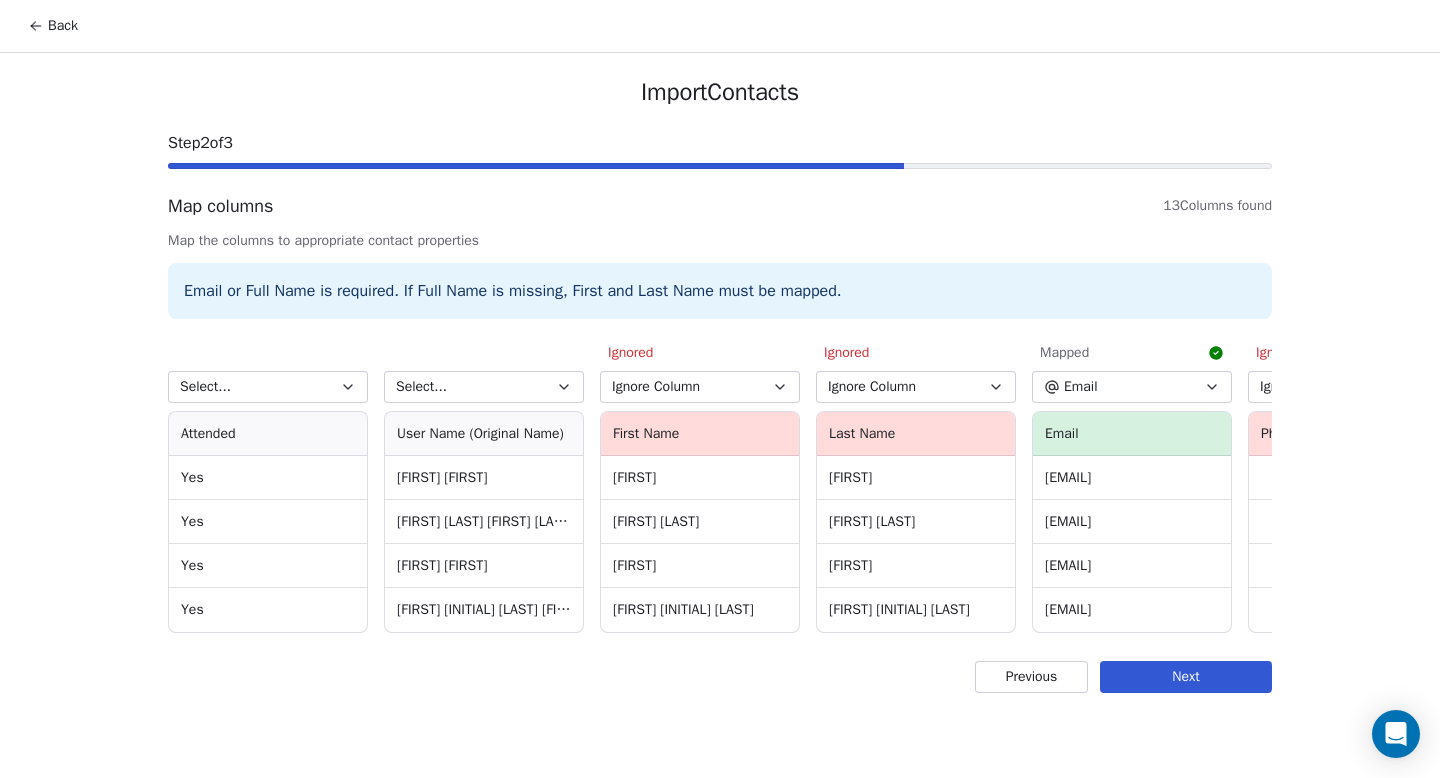 click on "Next" at bounding box center (1186, 677) 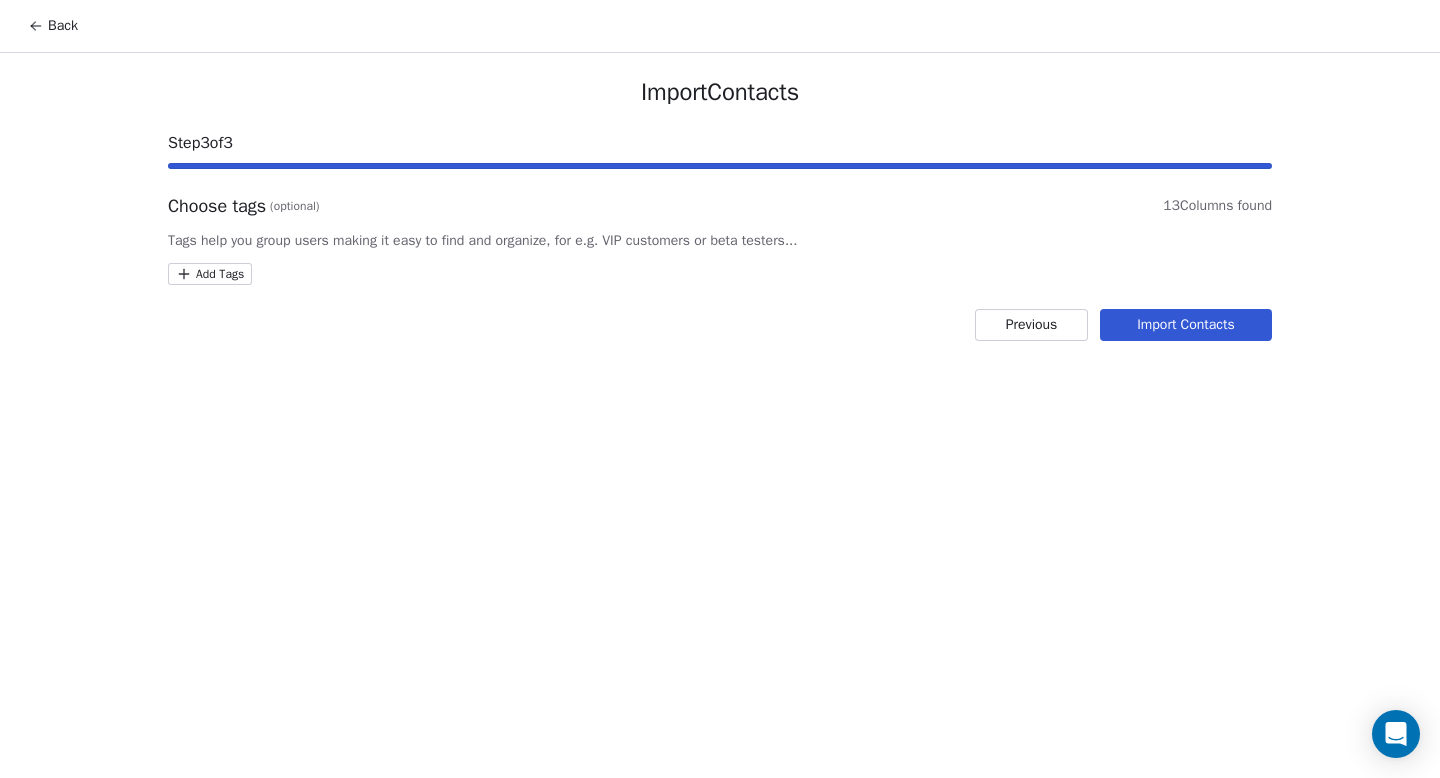 click on "Back Import  Contacts Step  3  of  3 Choose tags (optional) 13  Columns found Tags help you group users making it easy to find and organize, for e.g. VIP customers or beta testers...  Add Tags Previous Import Contacts" at bounding box center [720, 389] 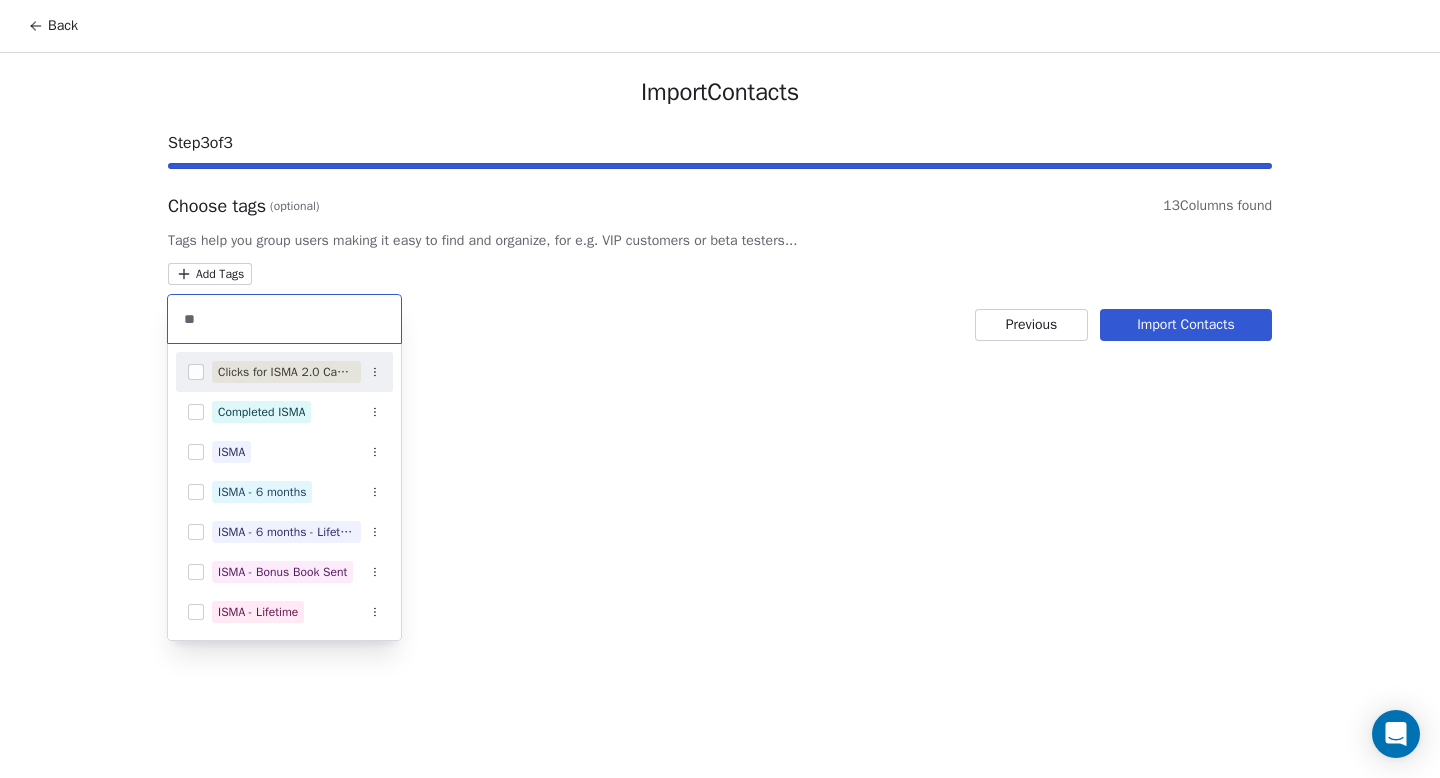 type on "*" 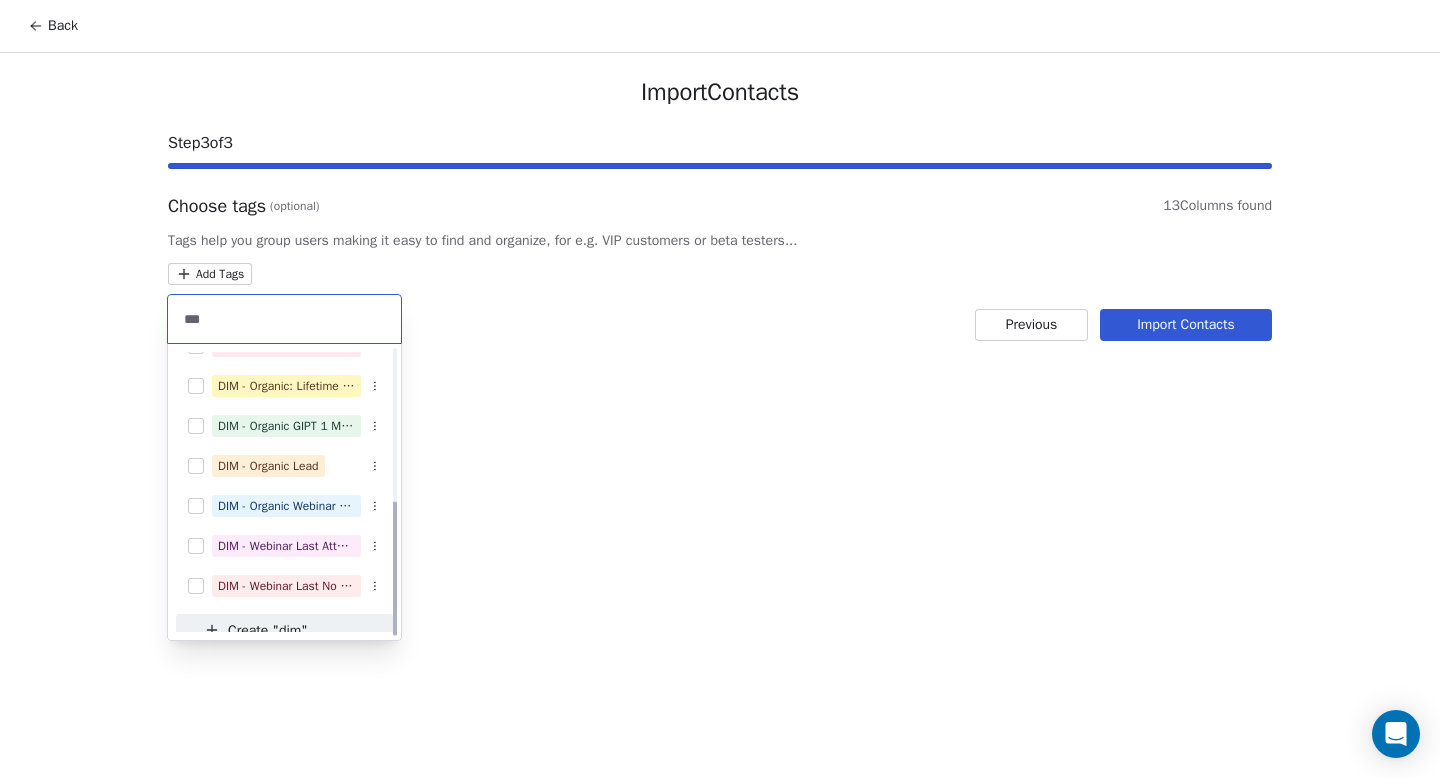 scroll, scrollTop: 320, scrollLeft: 0, axis: vertical 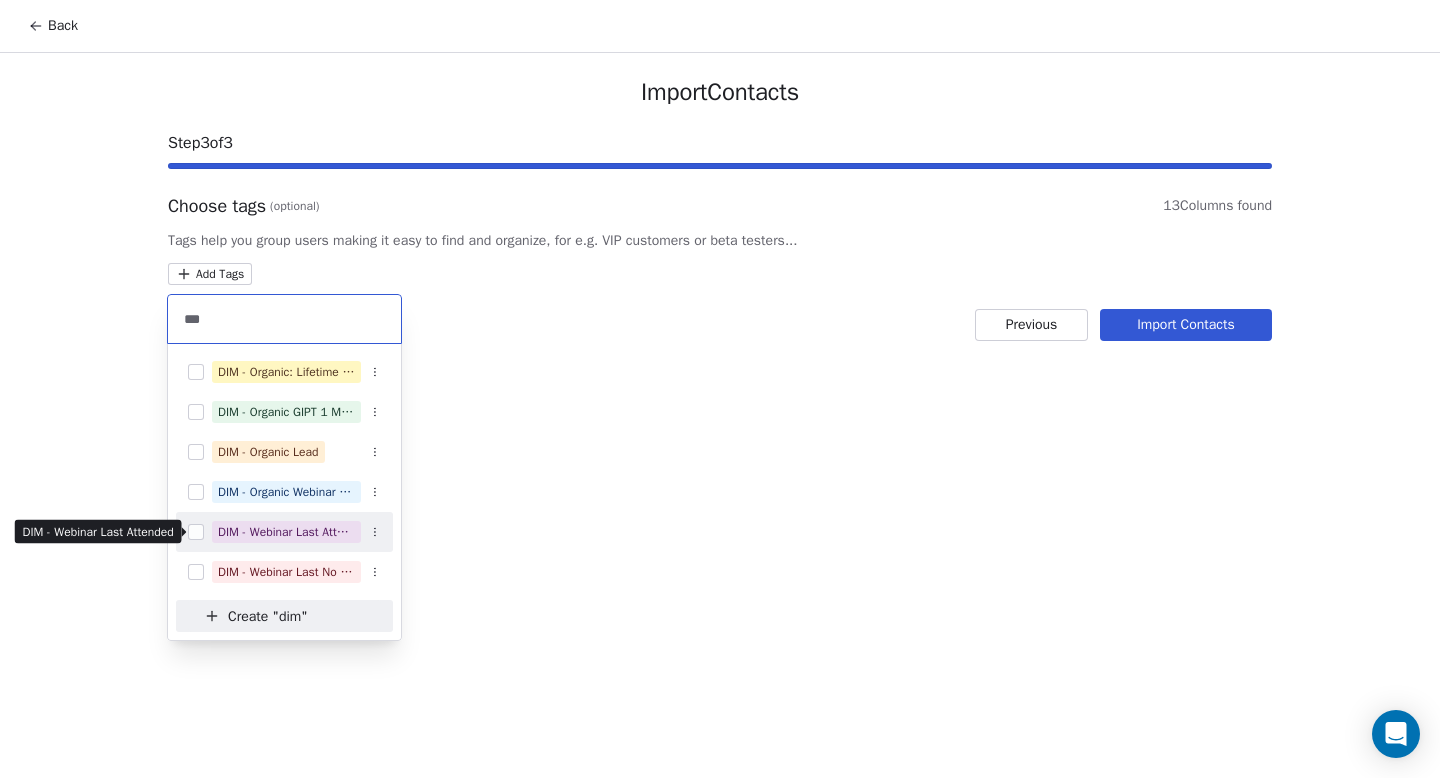 type on "***" 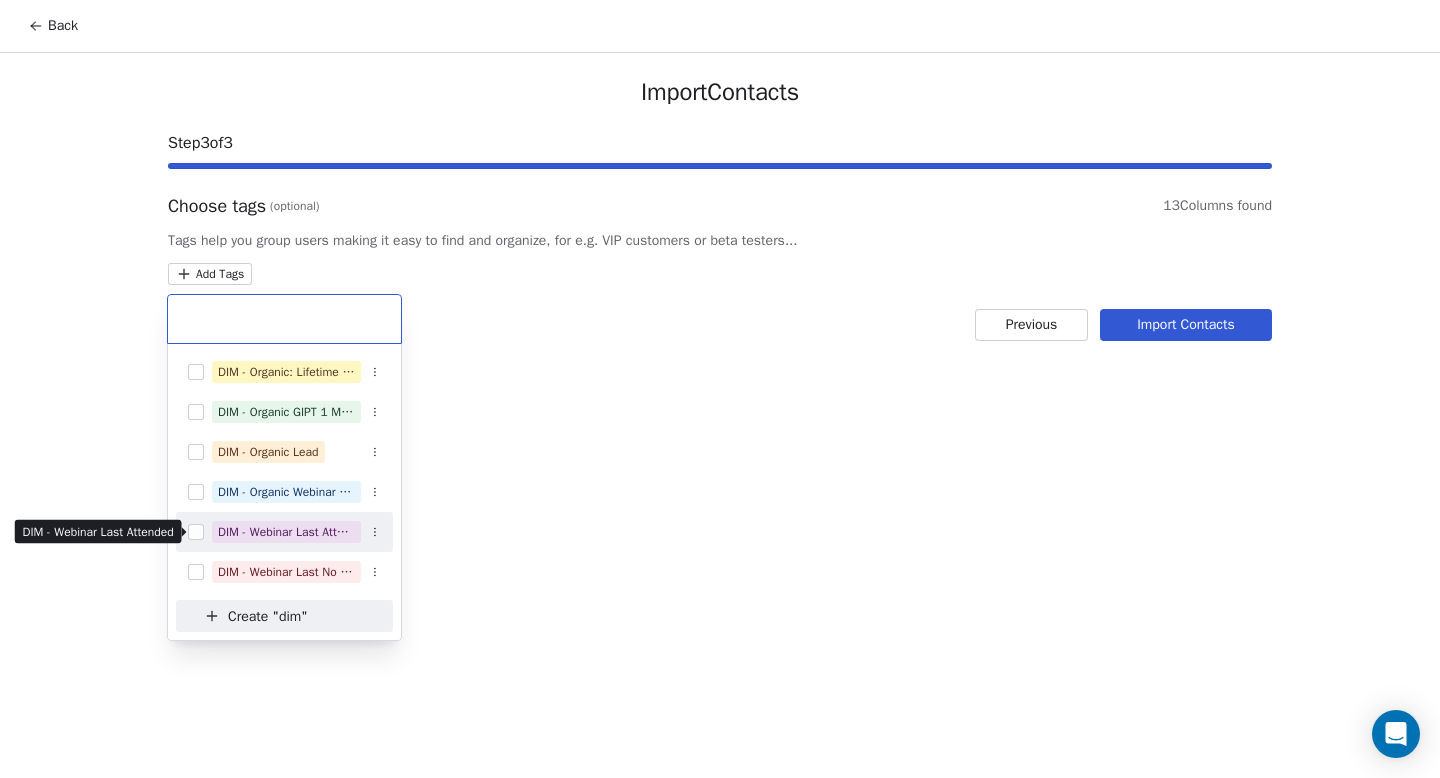 scroll, scrollTop: 280, scrollLeft: 0, axis: vertical 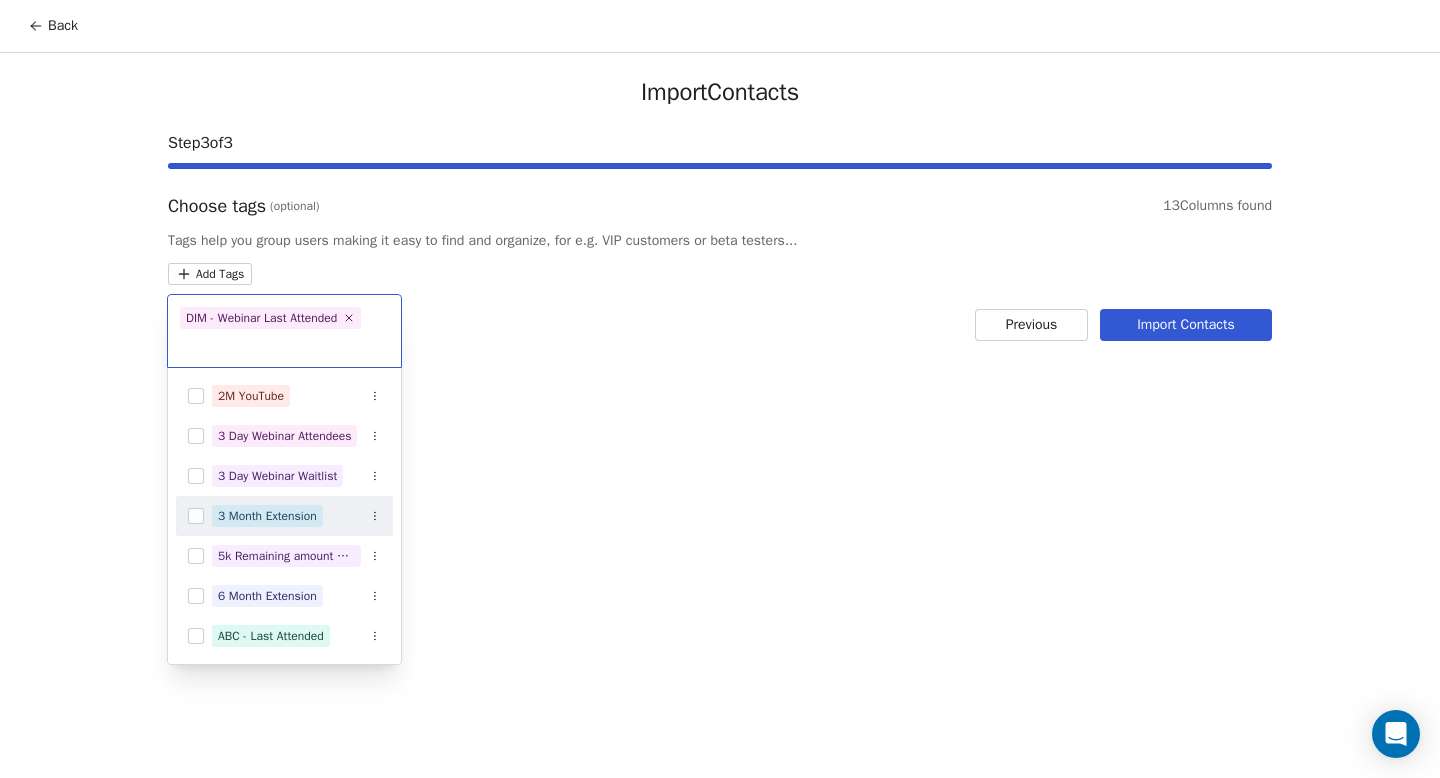 click on "Back Import  Contacts Step  3  of  3 Choose tags (optional) 13  Columns found Tags help you group users making it easy to find and organize, for e.g. VIP customers or beta testers...  Add Tags Previous Import Contacts
DIM - Webinar Last Attended 2M Session Hot lead - everwebinar 2M SessionSignup - everwebinar 2M Training 2M Training (On Website) 2M Training (On Website) - Completed 2M YouTube 3 Day Webinar Attendees 3 Day Webinar Waitlist 3 Month Extension 5k Remaining amount webinar - 23.12.22 Attendees 6 Month Extension ABC - Last Attended ABC - Last Hot Lead ABC - Last No Show ABC - Organic Lead ABC - Organic Signup About us sign up AC - Migration" at bounding box center [720, 389] 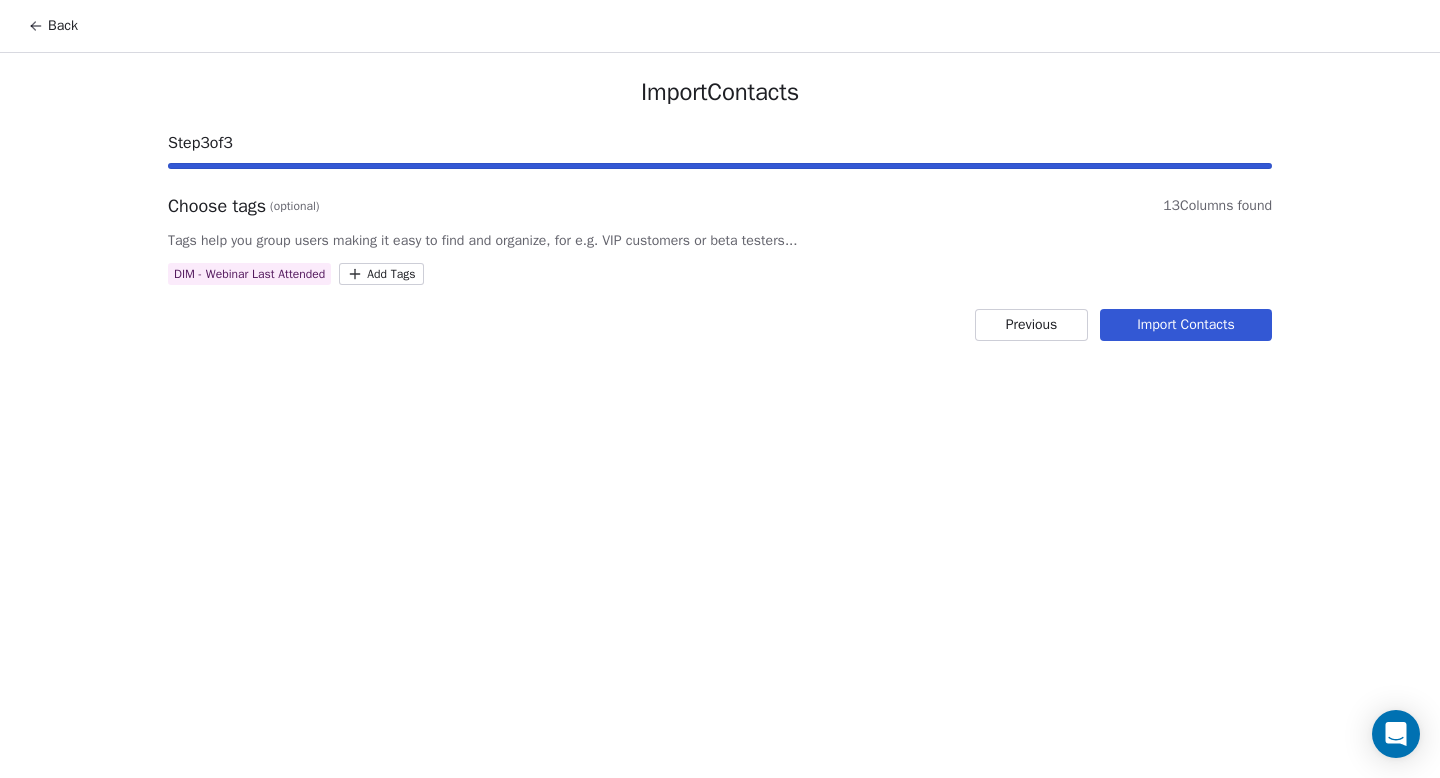 click on "Previous" at bounding box center (1031, 325) 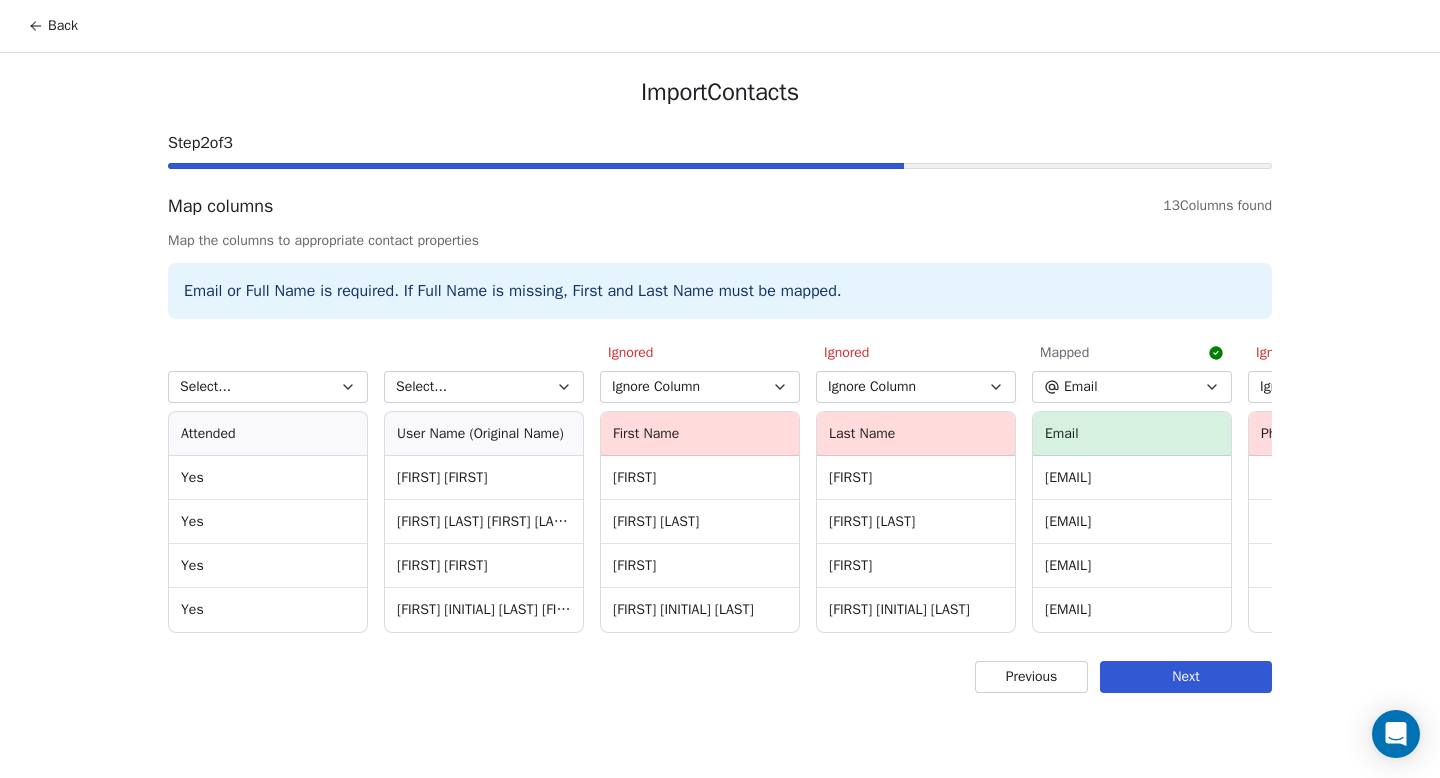 click on "Next" at bounding box center [1186, 677] 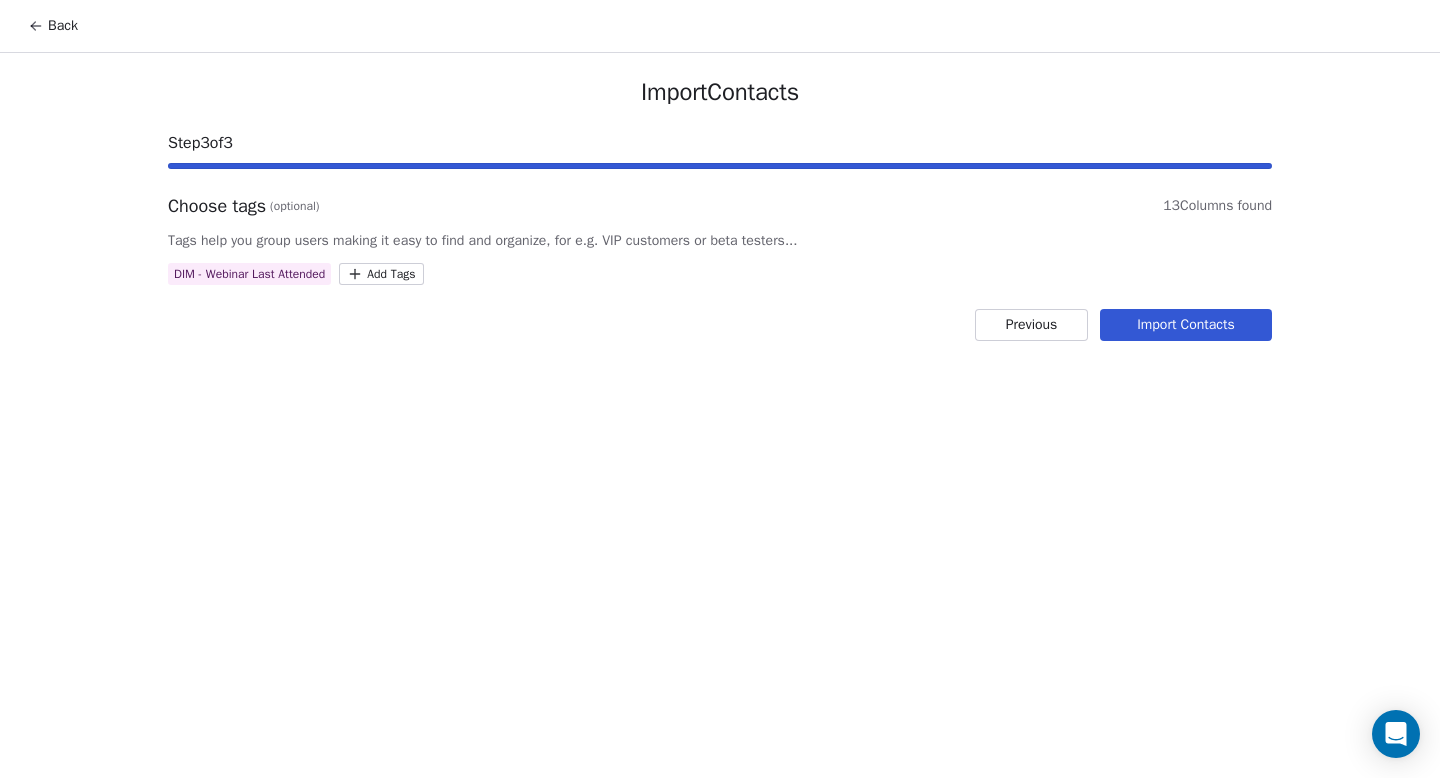 click on "Import Contacts" at bounding box center (1186, 325) 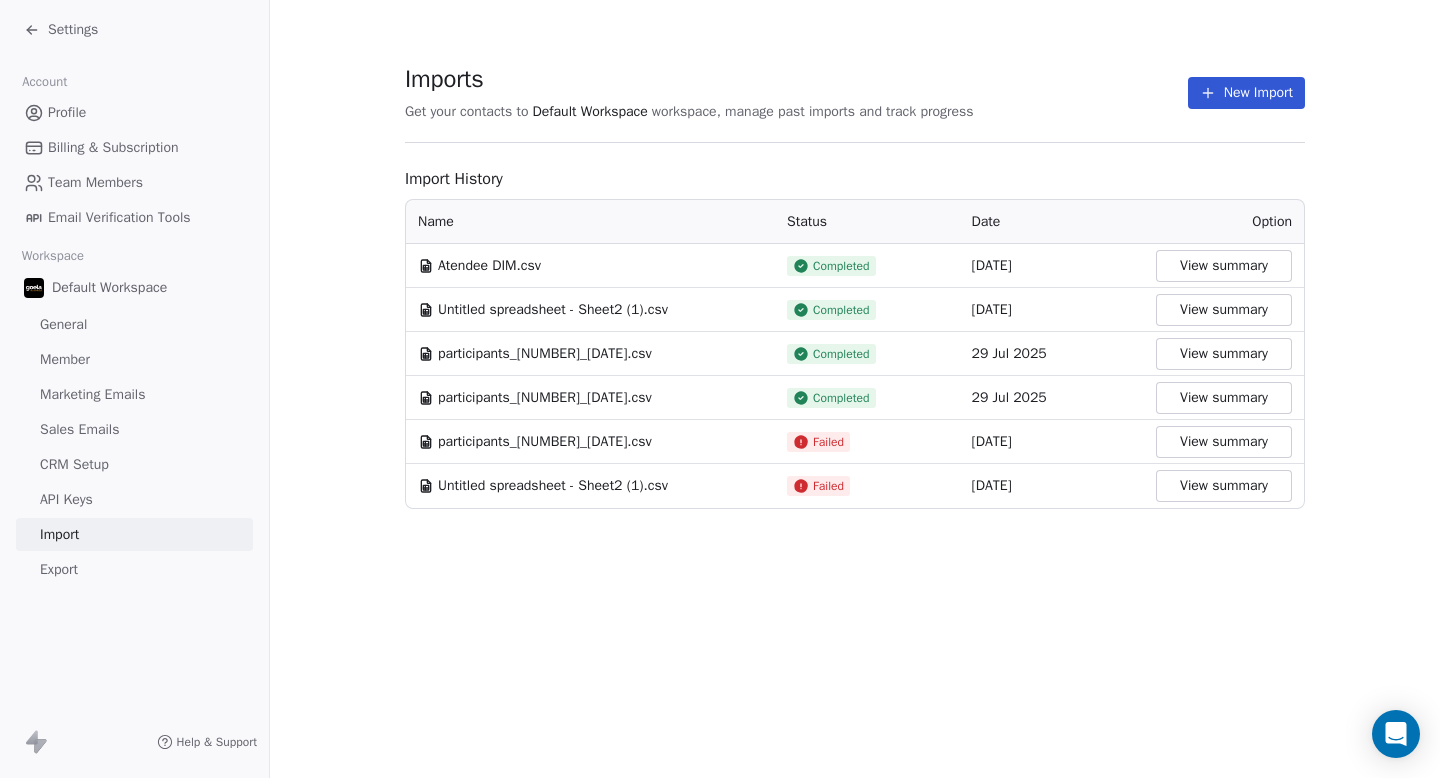 click on "Atendee DIM.csv" at bounding box center [489, 266] 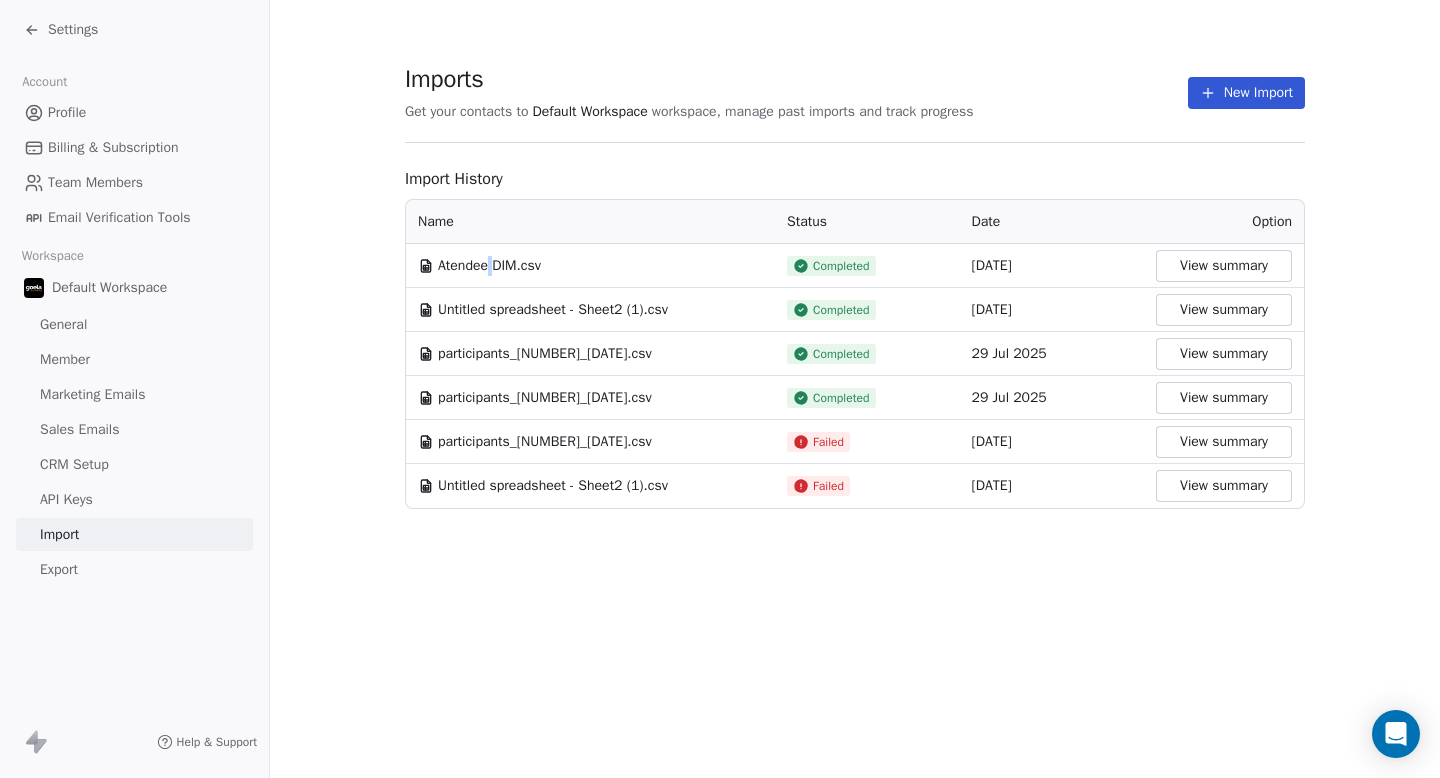click on "Atendee DIM.csv" at bounding box center (489, 266) 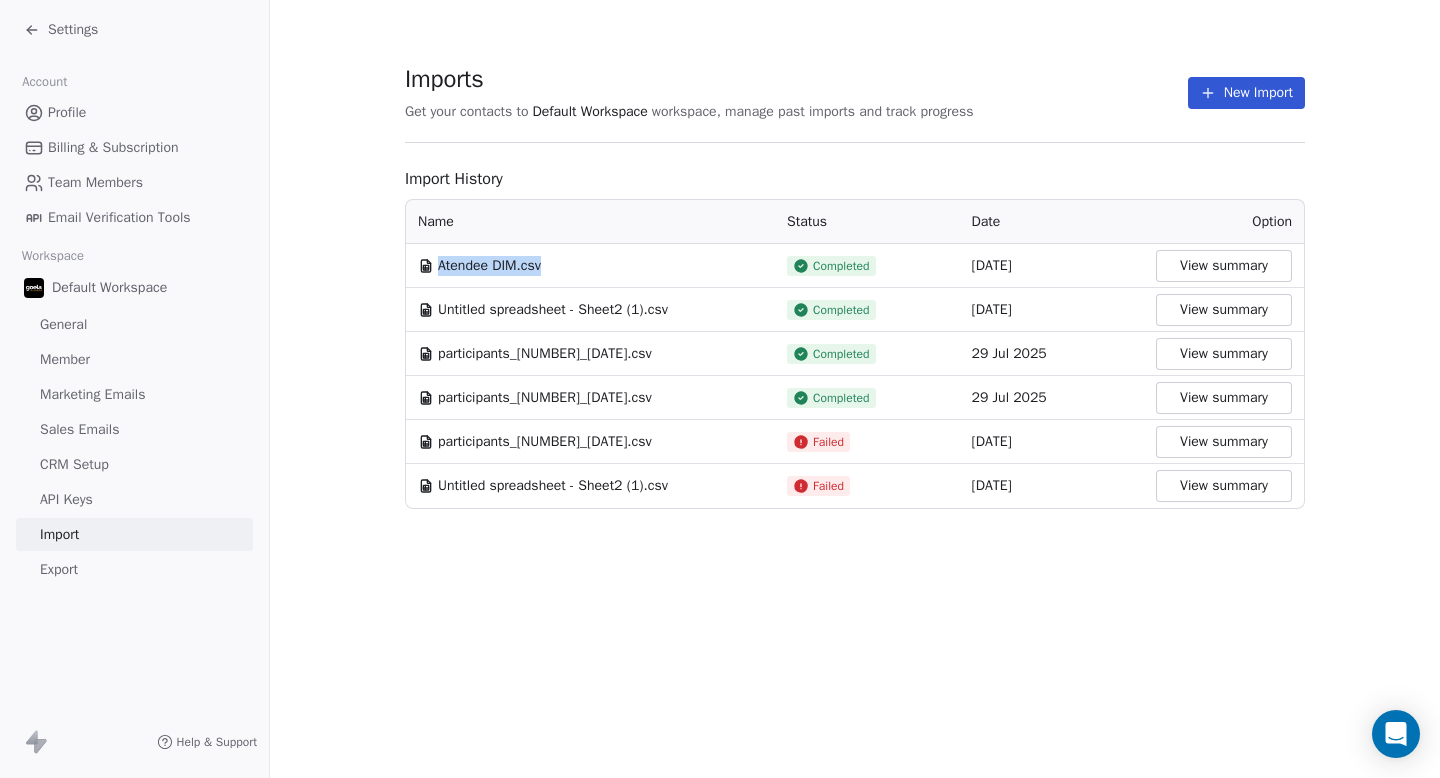 click on "Atendee DIM.csv" at bounding box center (489, 266) 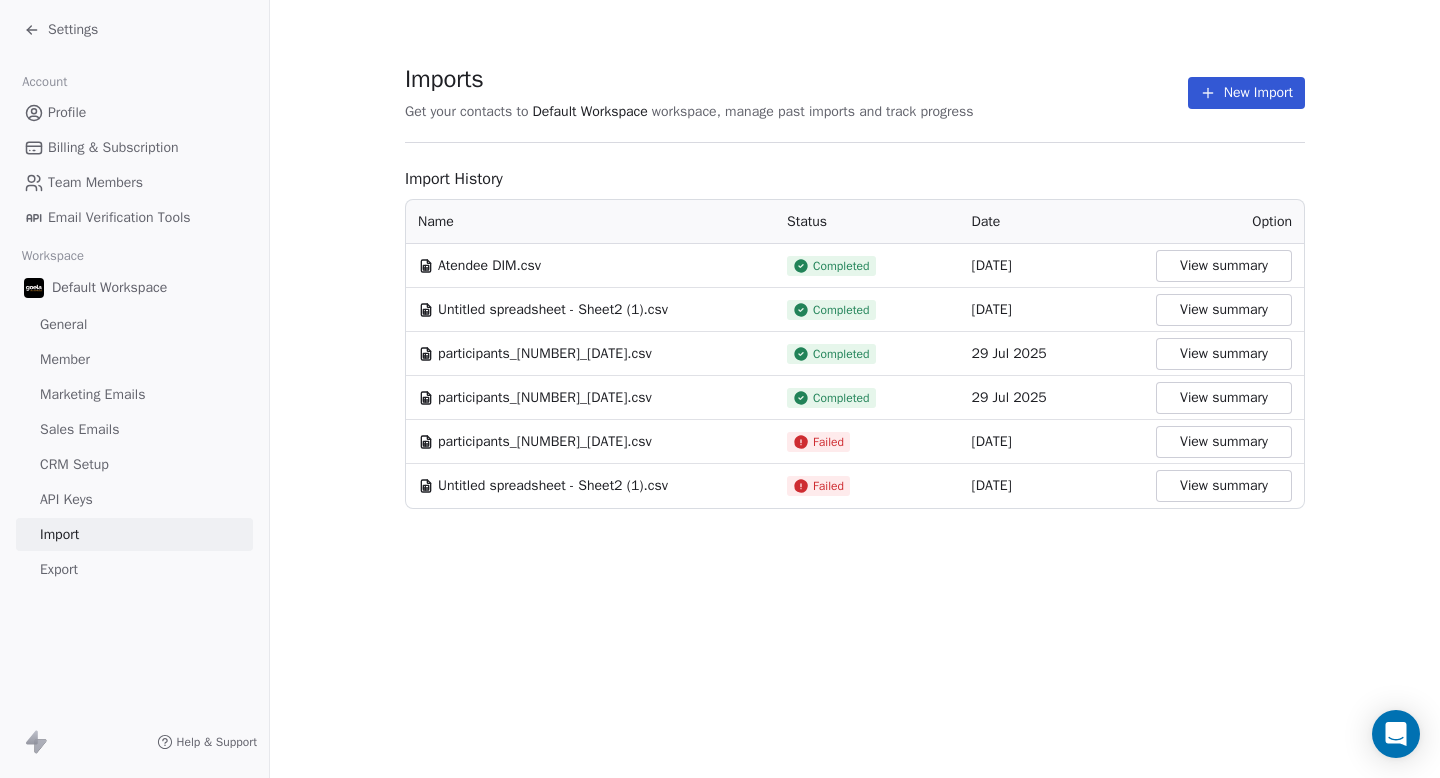 click on "Atendee DIM.csv" at bounding box center (489, 266) 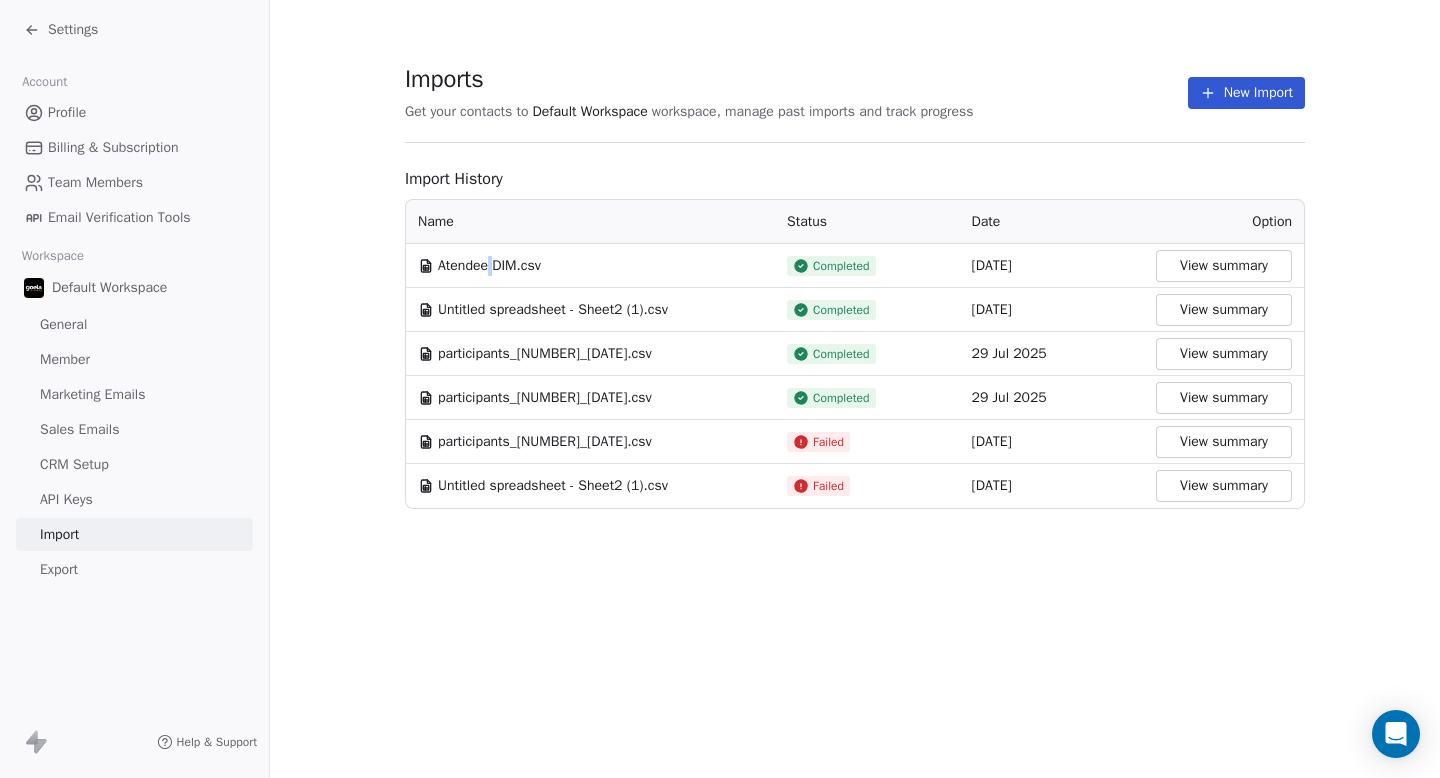 click on "Atendee DIM.csv" at bounding box center [489, 266] 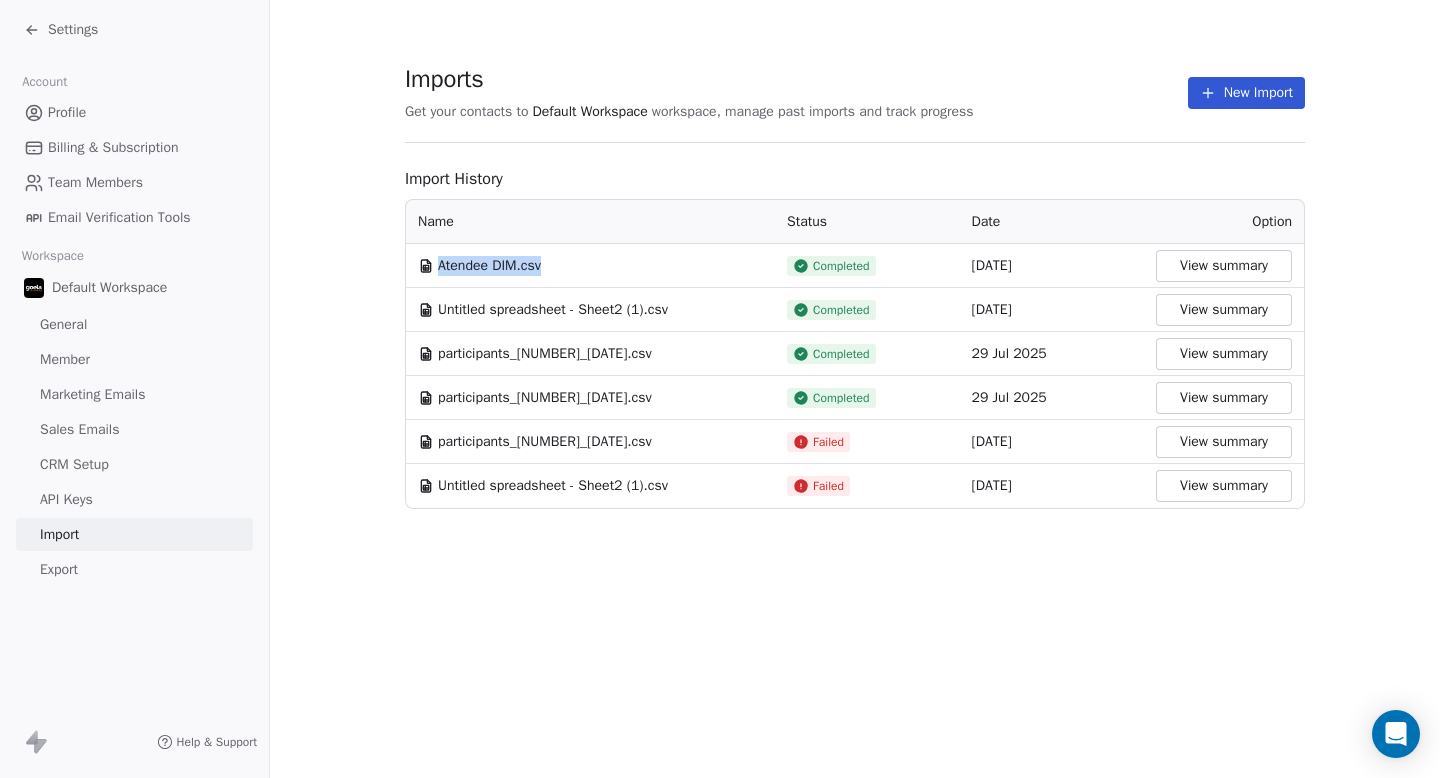 click on "New Import" at bounding box center (1246, 93) 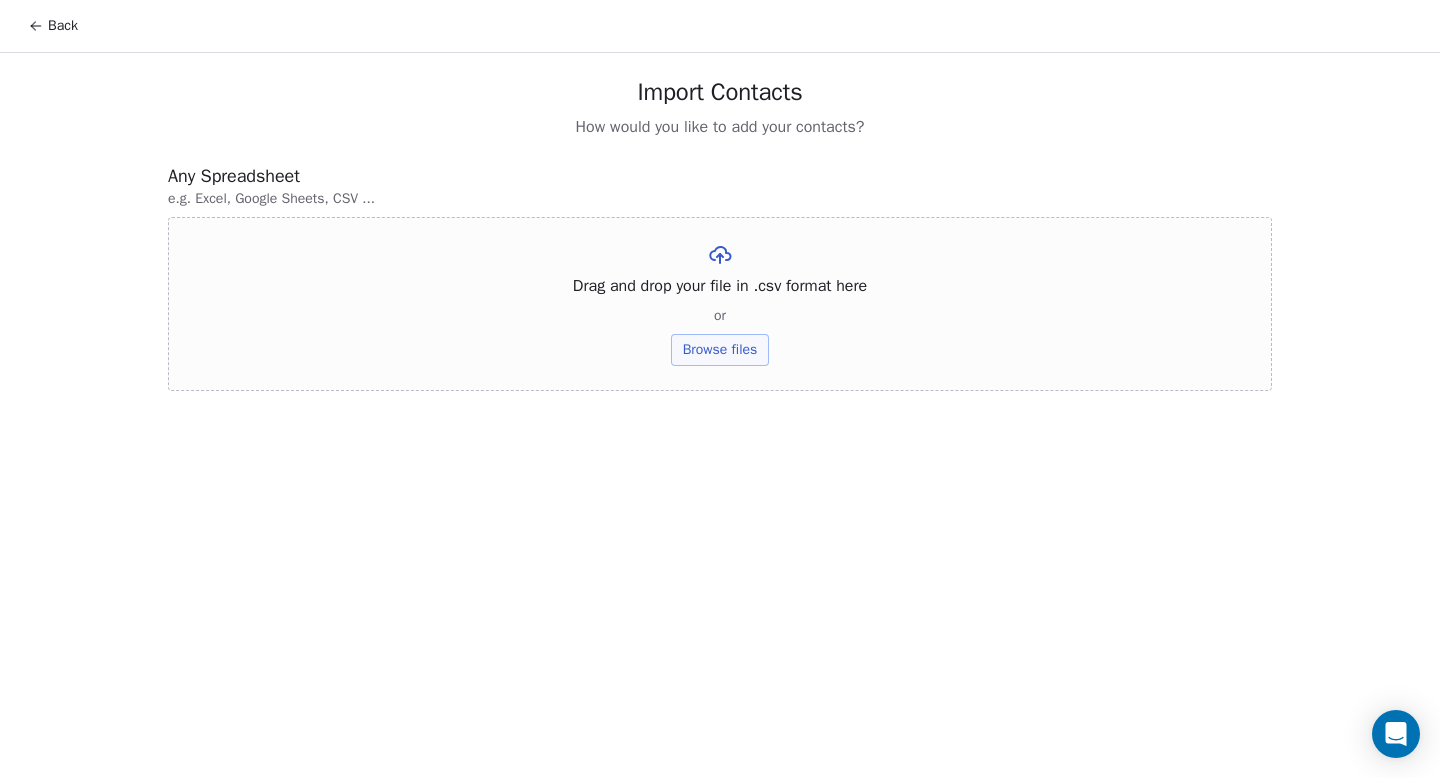 click on "Browse files" at bounding box center (720, 350) 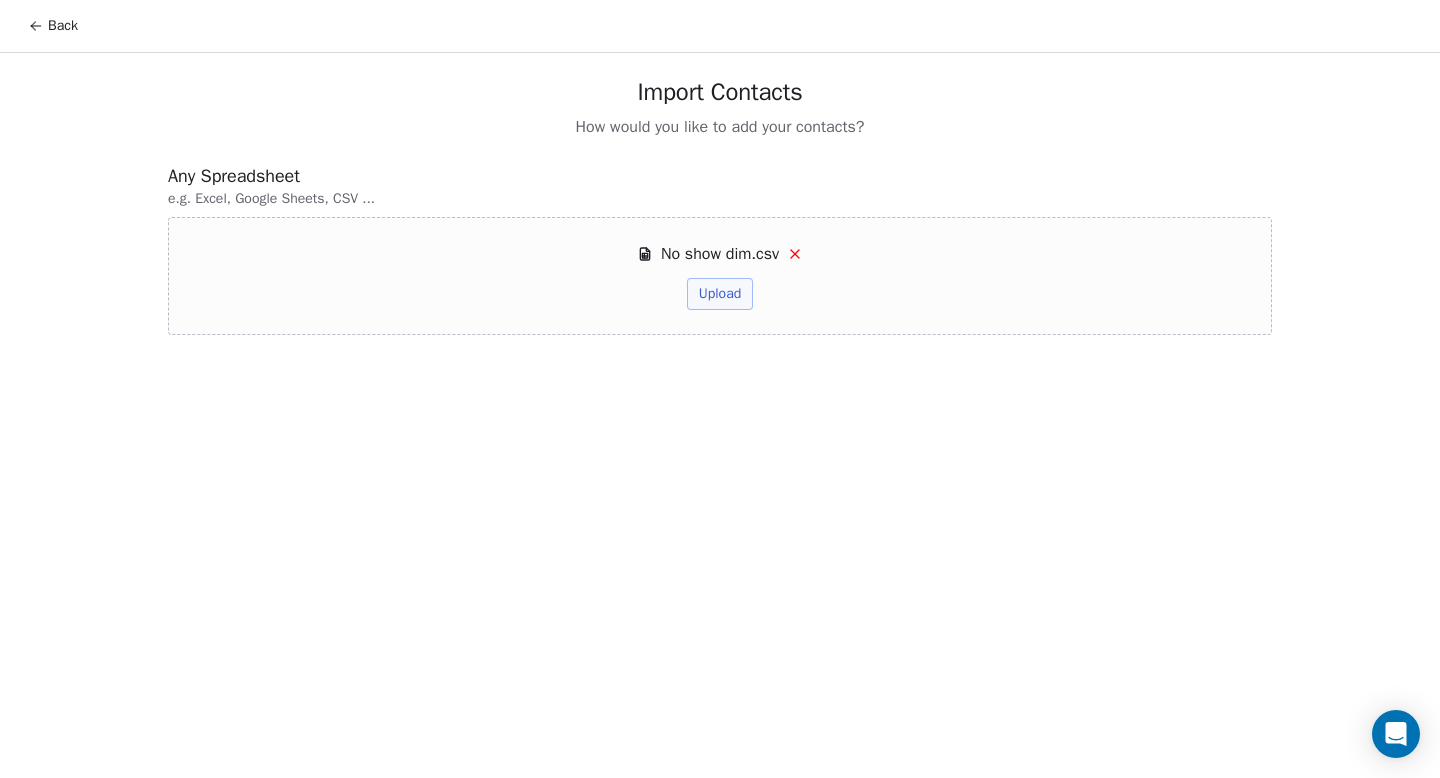 click on "No show dim.csv Upload" at bounding box center (720, 276) 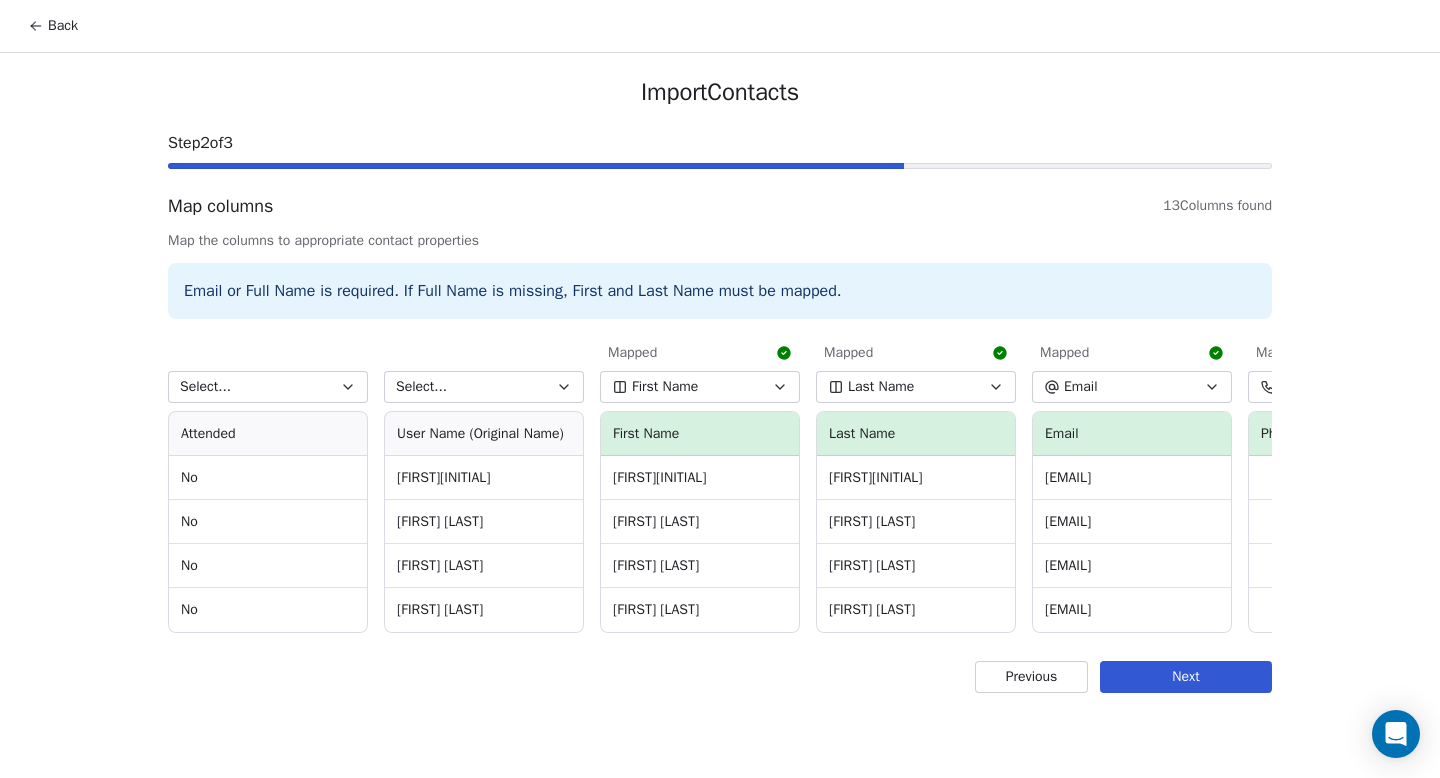 click on "First Name" at bounding box center (700, 387) 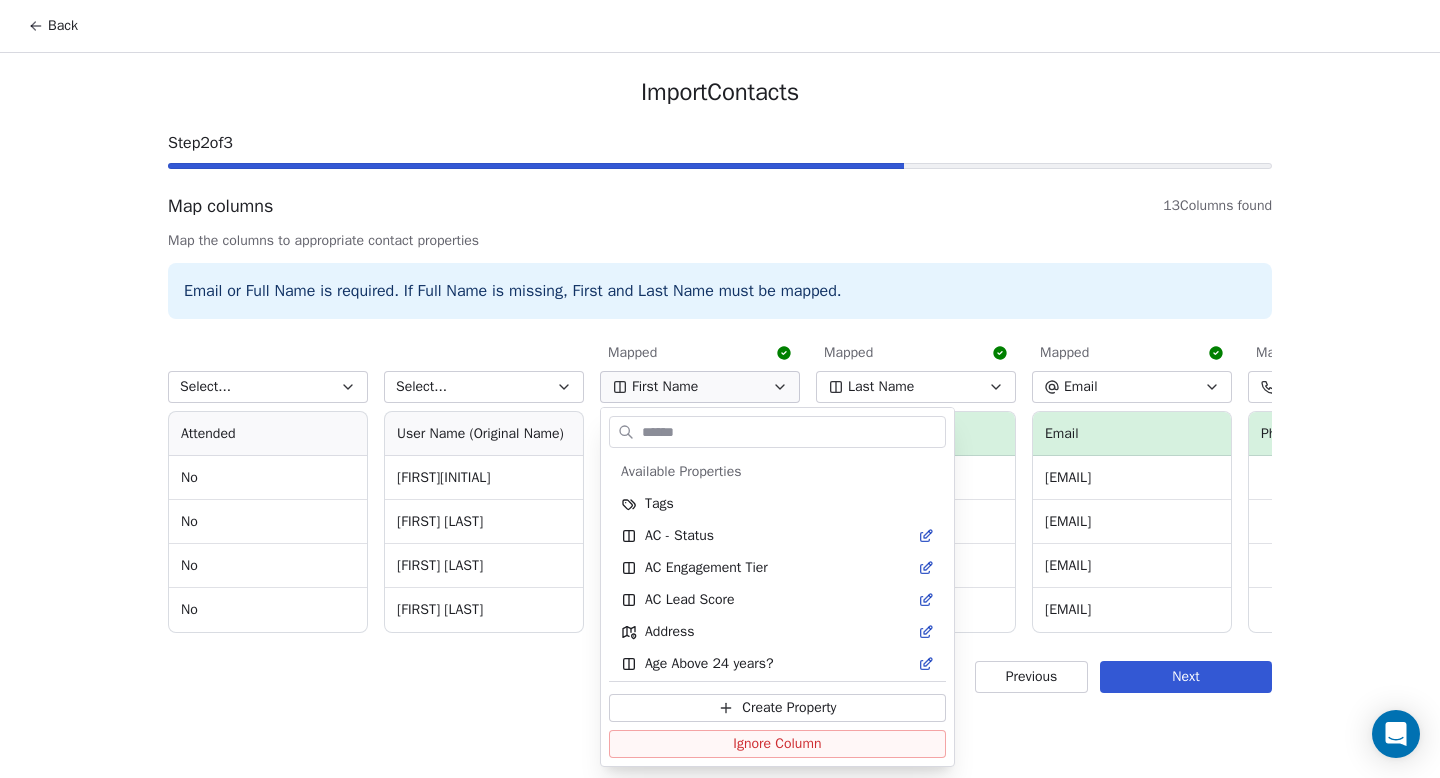 scroll, scrollTop: 934, scrollLeft: 0, axis: vertical 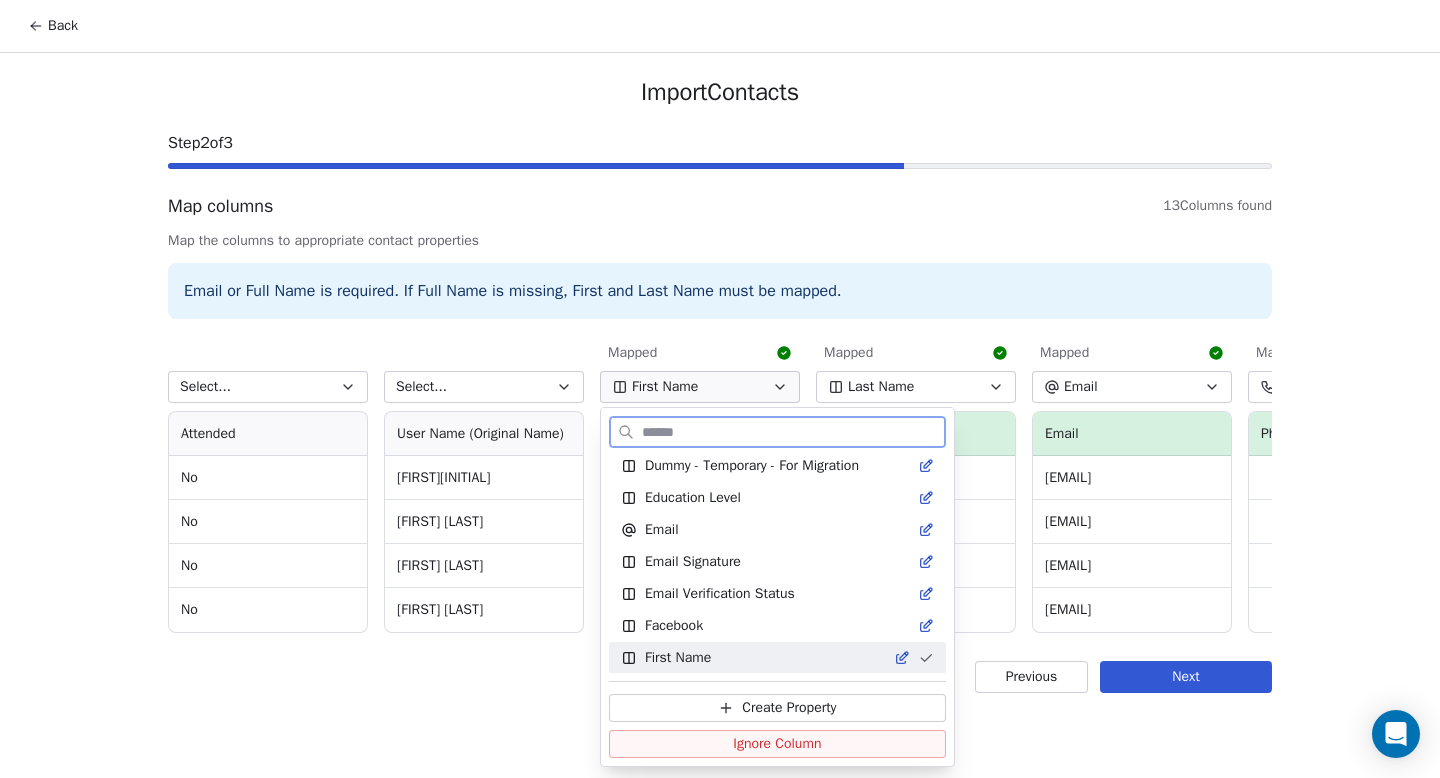 click on "Ignore Column" at bounding box center [777, 744] 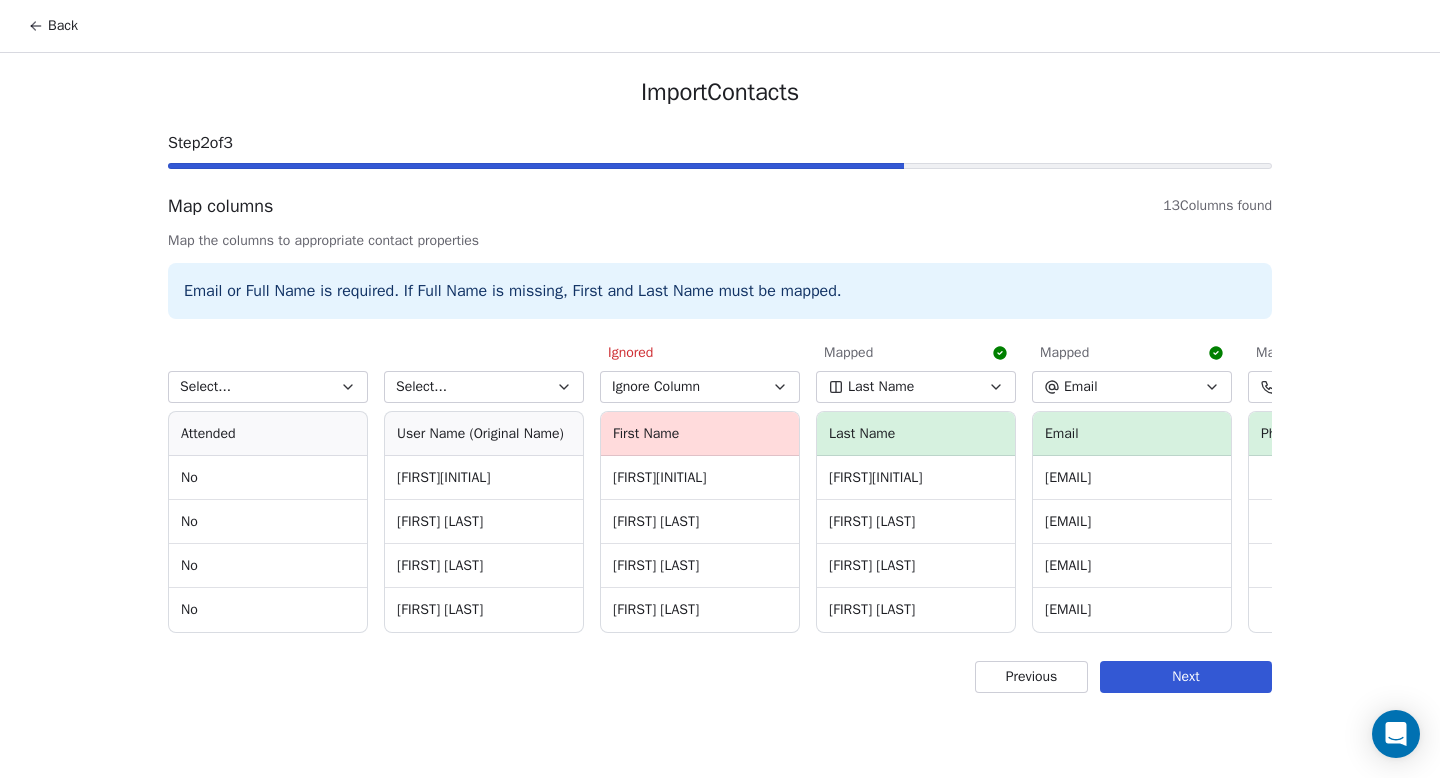 click on "Last Name" at bounding box center [916, 387] 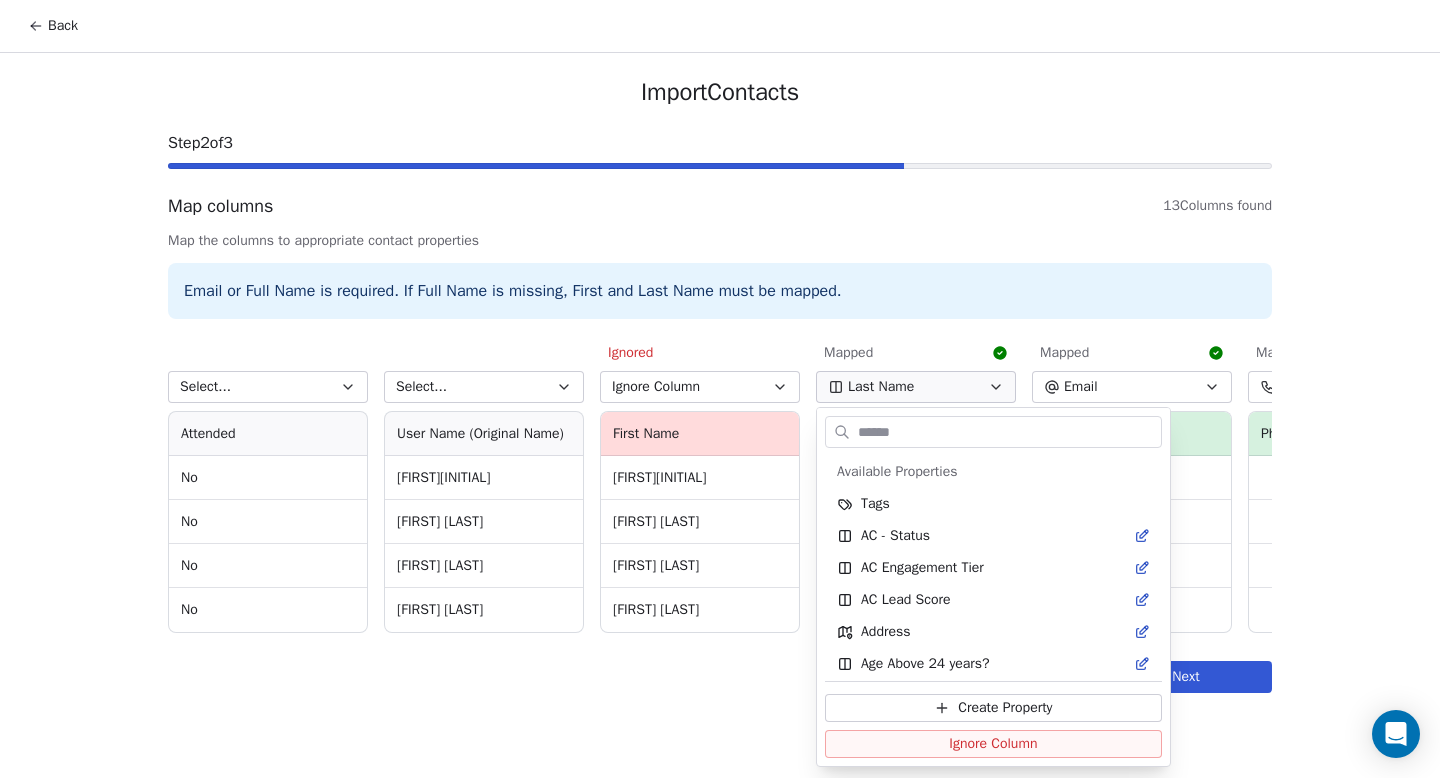 scroll, scrollTop: 2150, scrollLeft: 0, axis: vertical 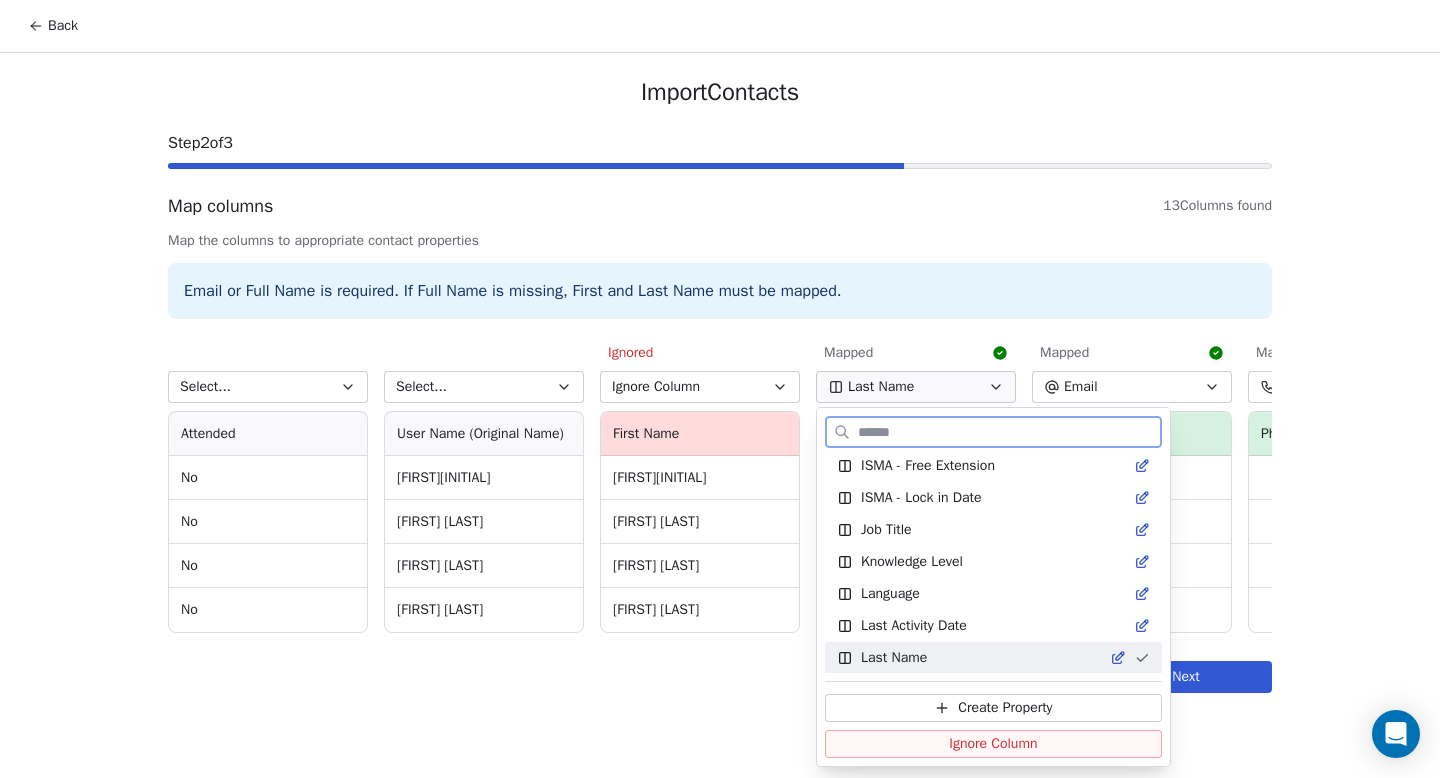 click on "Ignore Column" at bounding box center (993, 744) 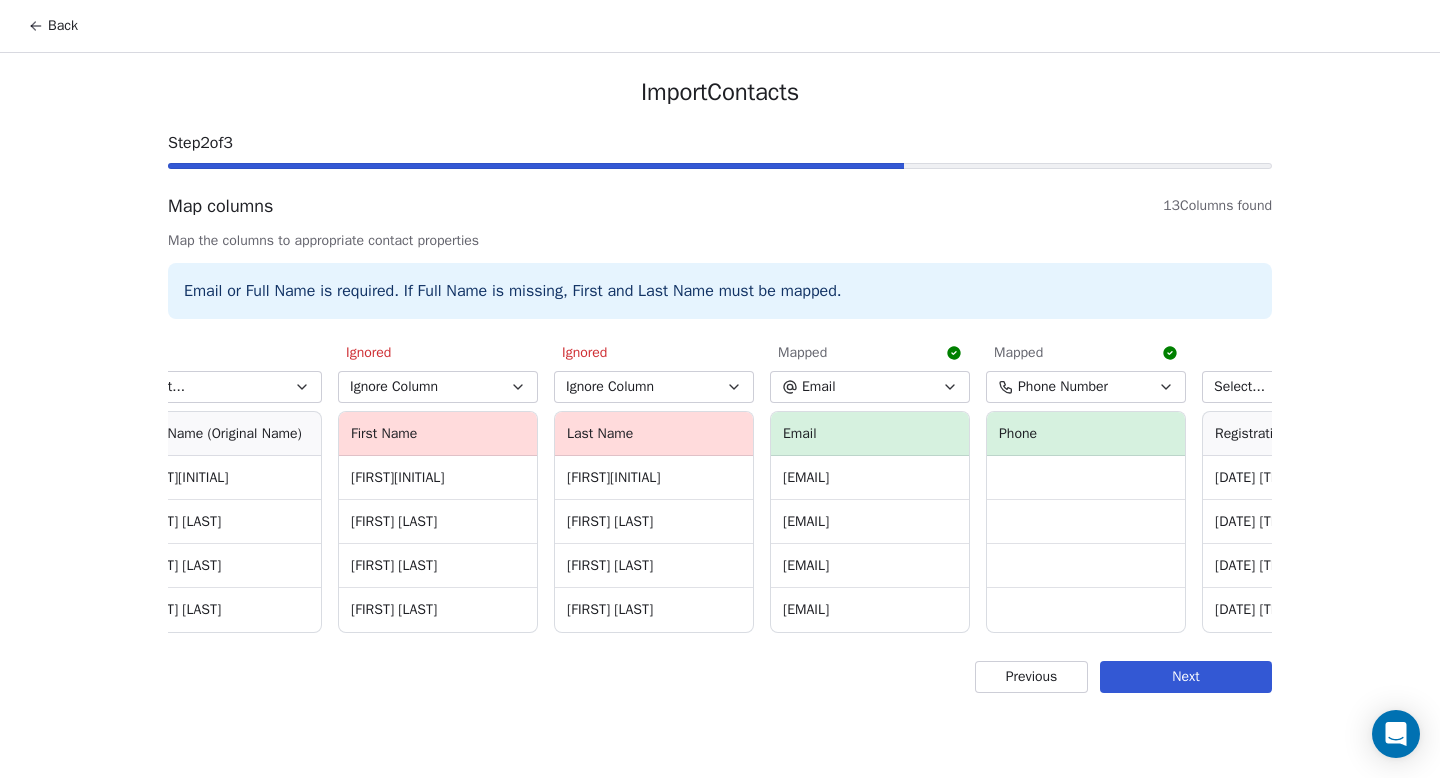 scroll, scrollTop: 0, scrollLeft: 269, axis: horizontal 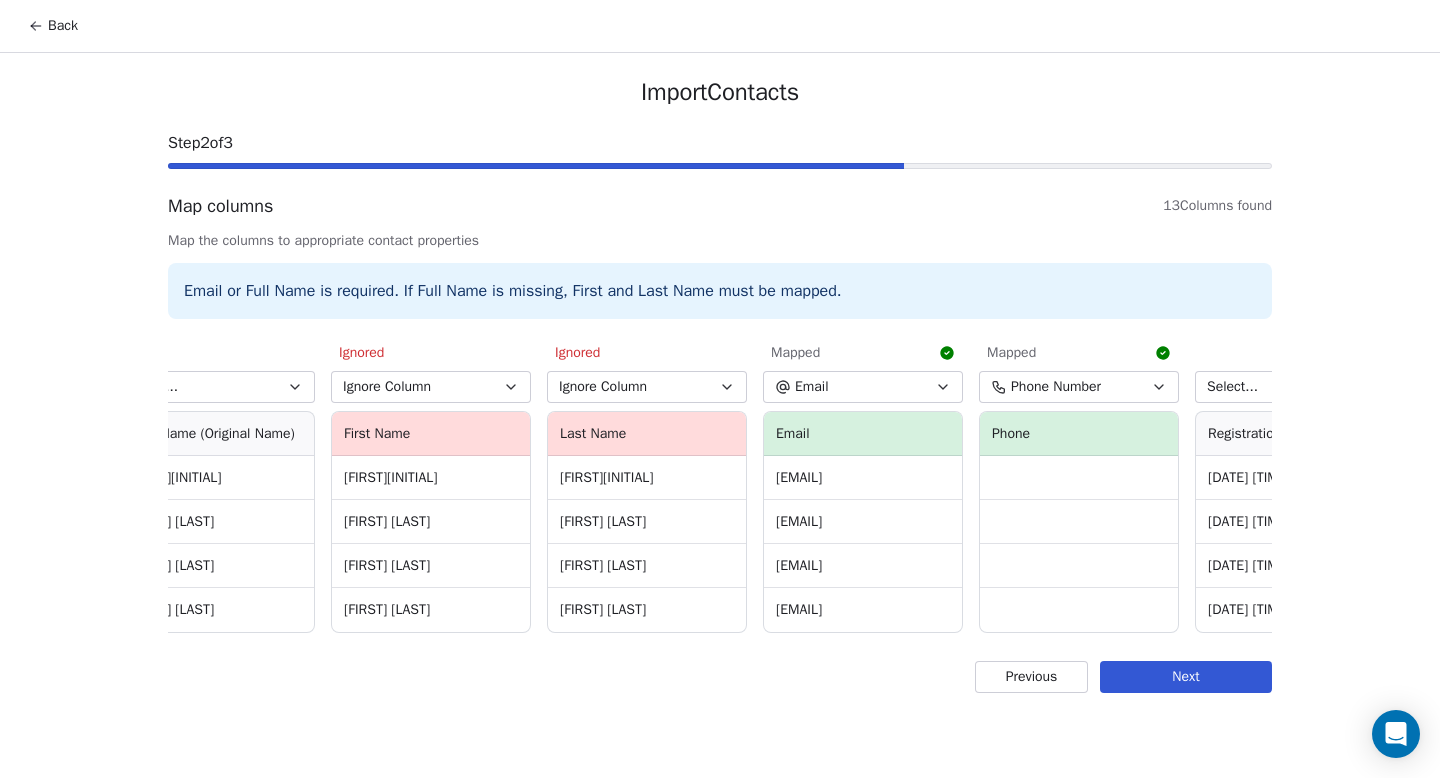 click on "Phone Number" at bounding box center [1056, 387] 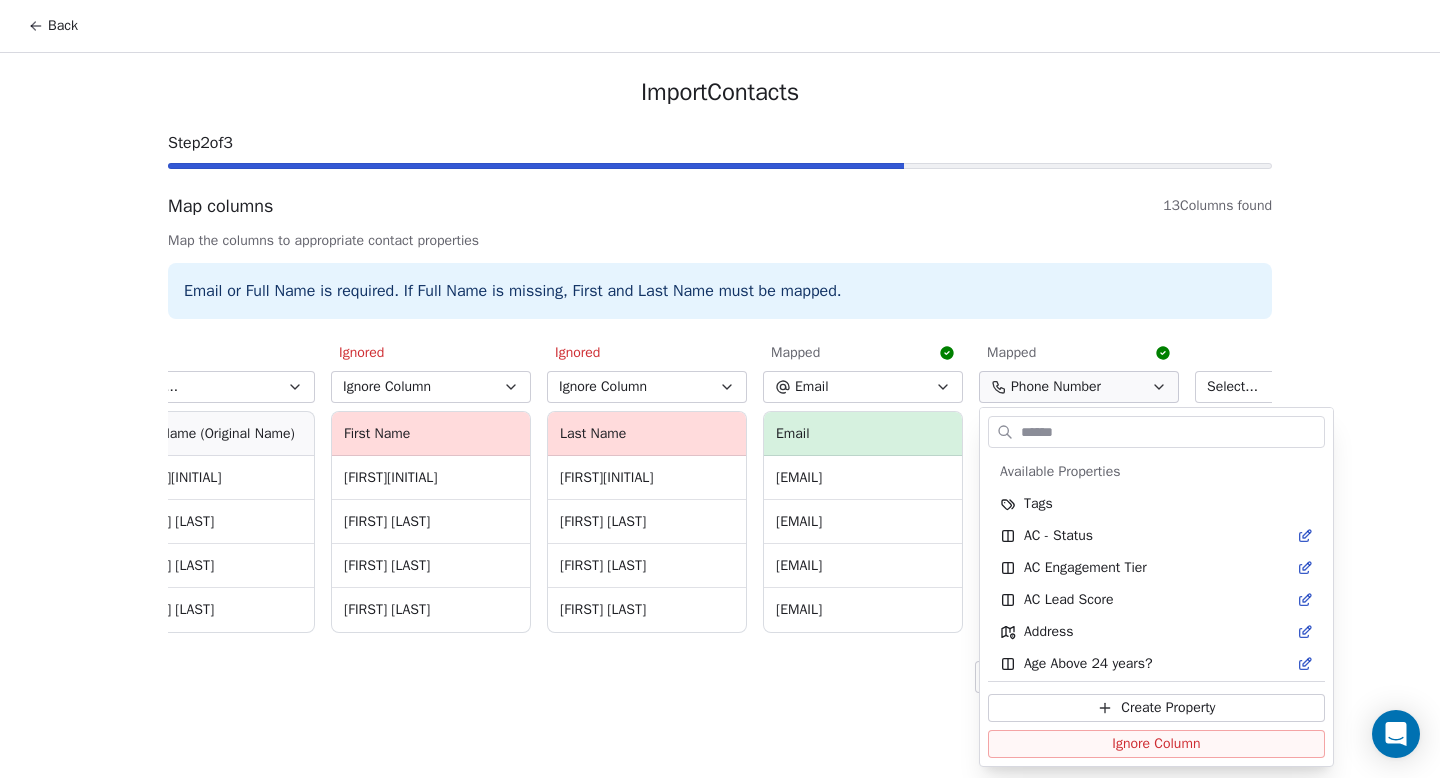 scroll, scrollTop: 3110, scrollLeft: 0, axis: vertical 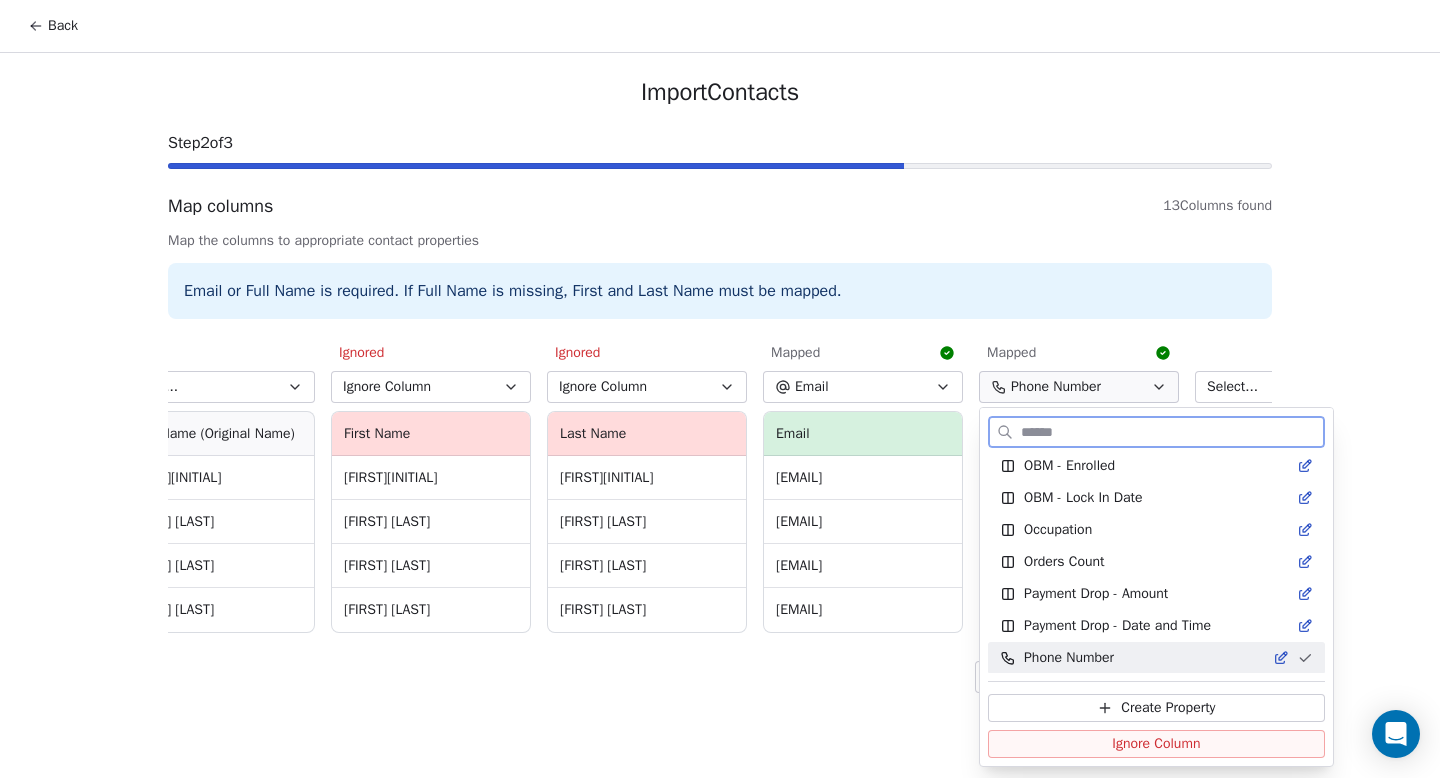 click on "Ignore Column" at bounding box center (1156, 744) 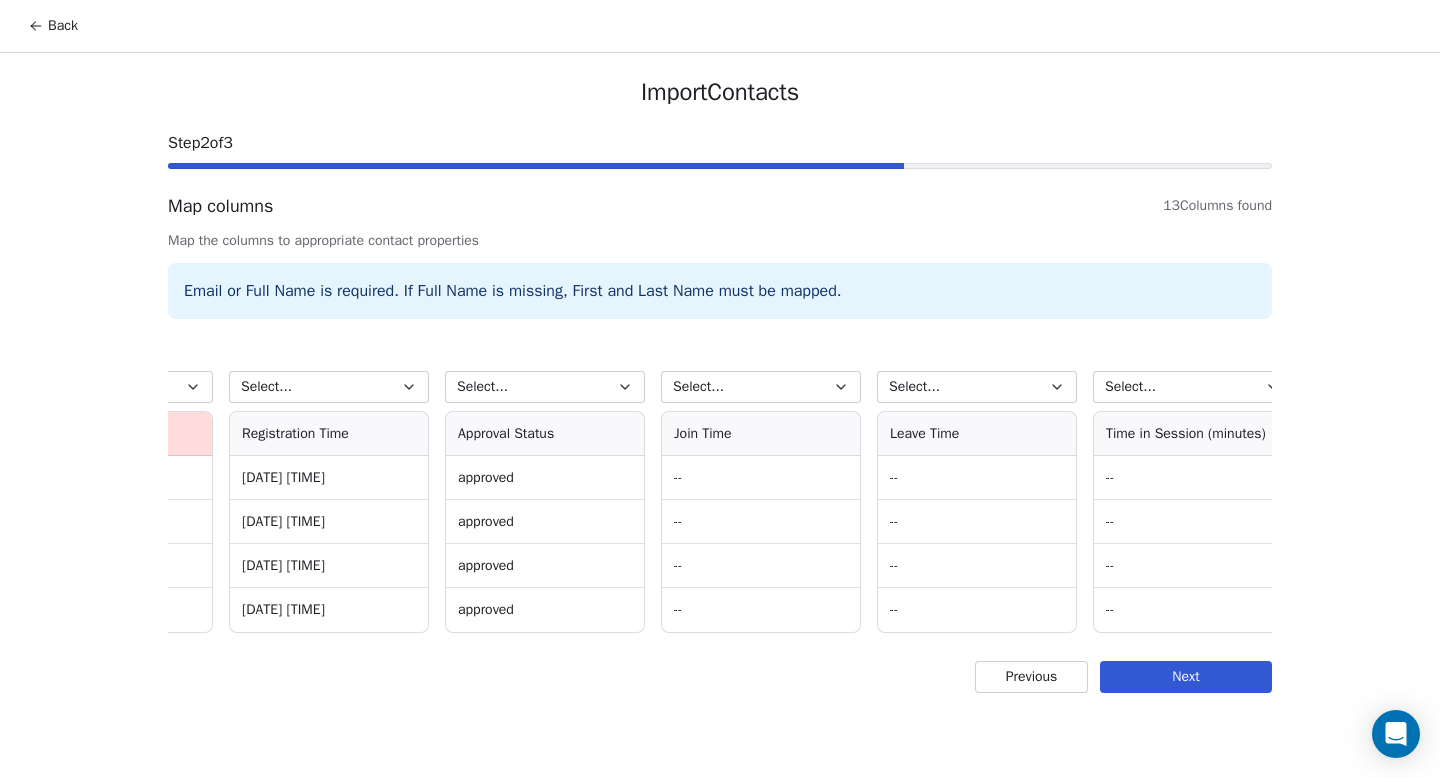 scroll, scrollTop: 0, scrollLeft: 1688, axis: horizontal 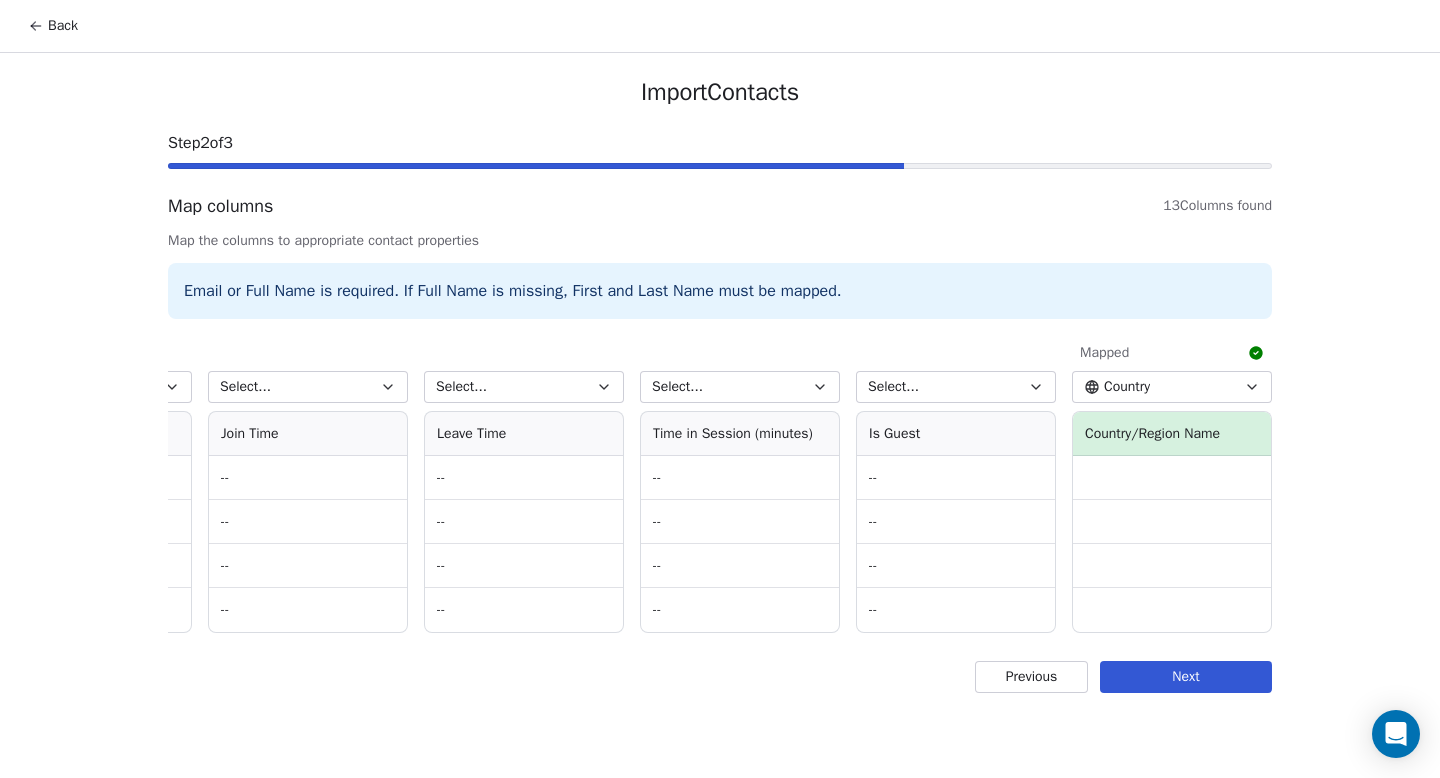 click on "Country" at bounding box center [1127, 387] 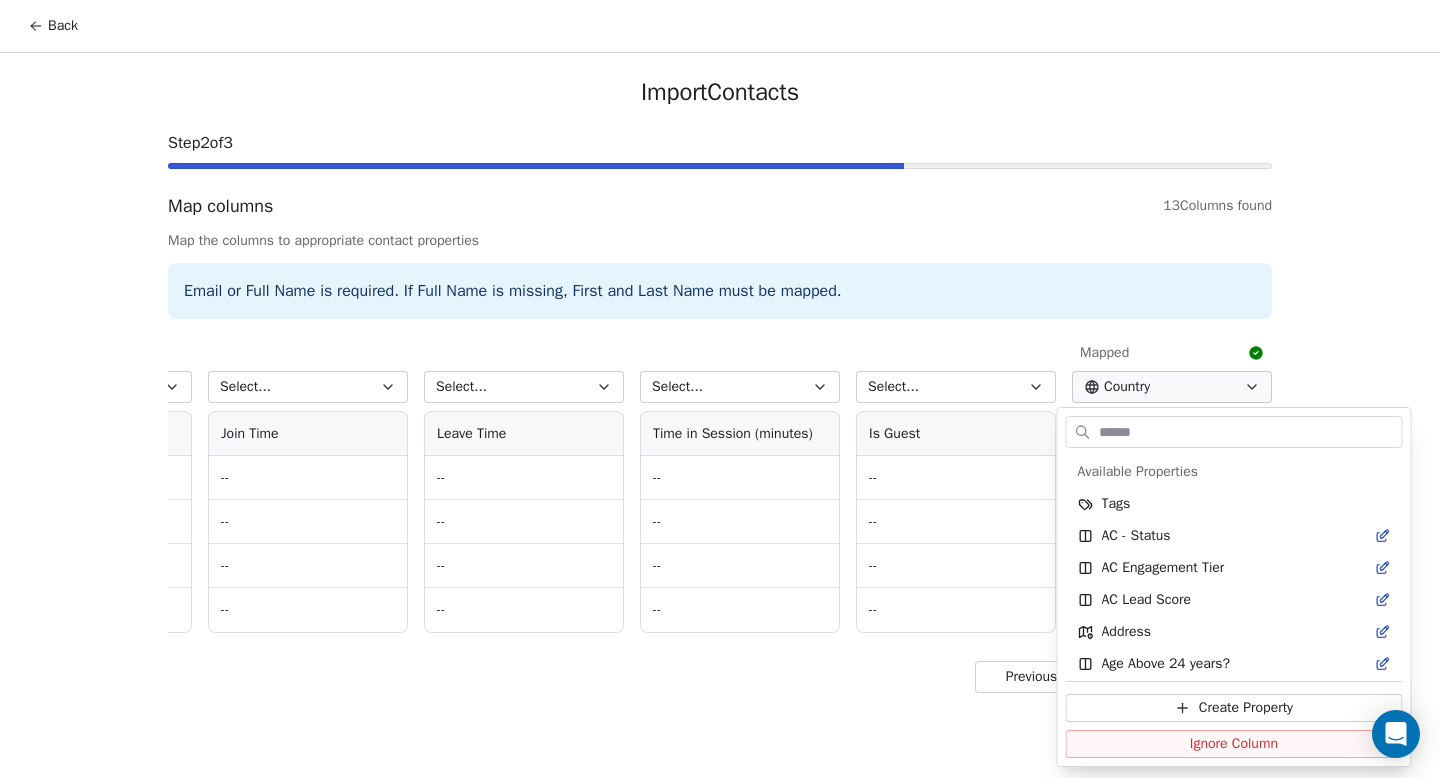 scroll, scrollTop: 358, scrollLeft: 0, axis: vertical 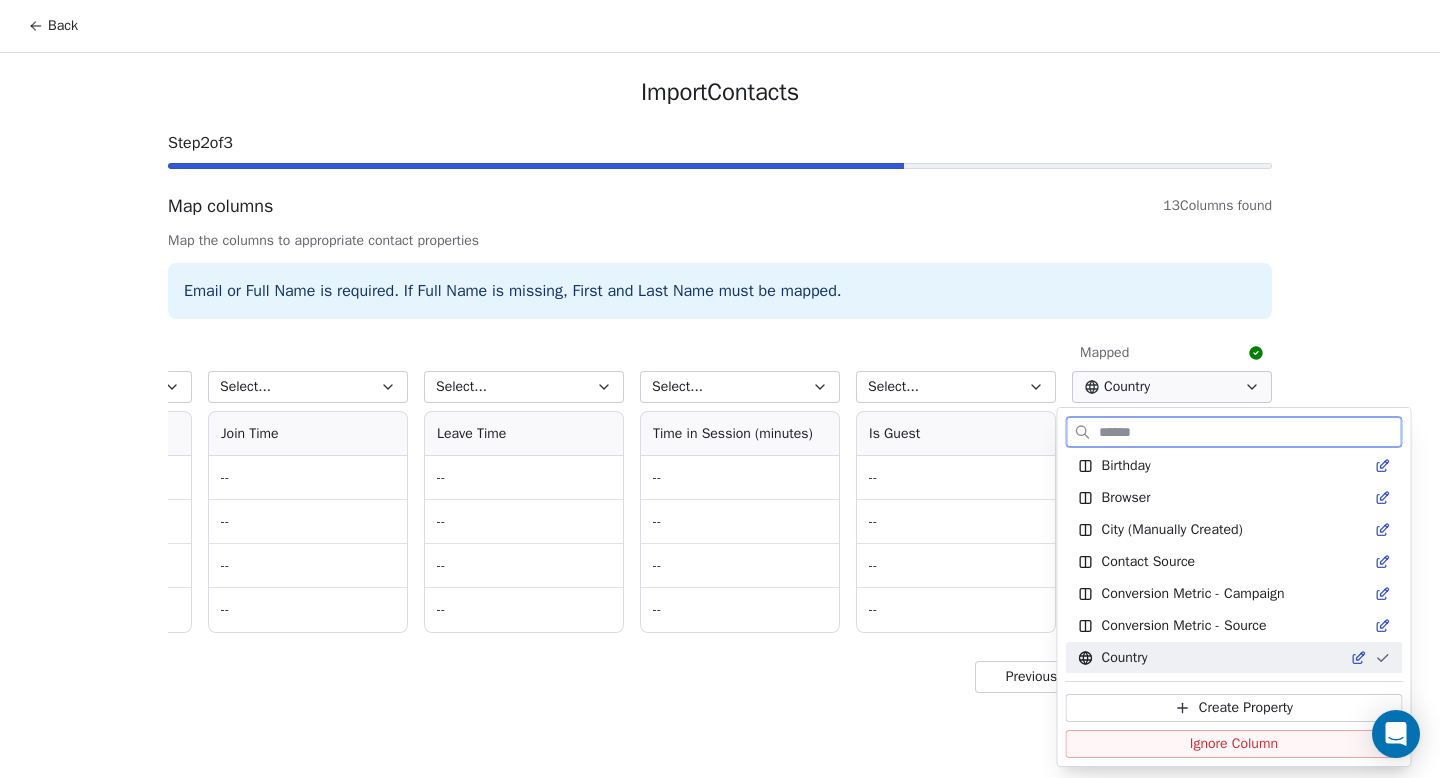 click on "Ignore Column" at bounding box center (1234, 744) 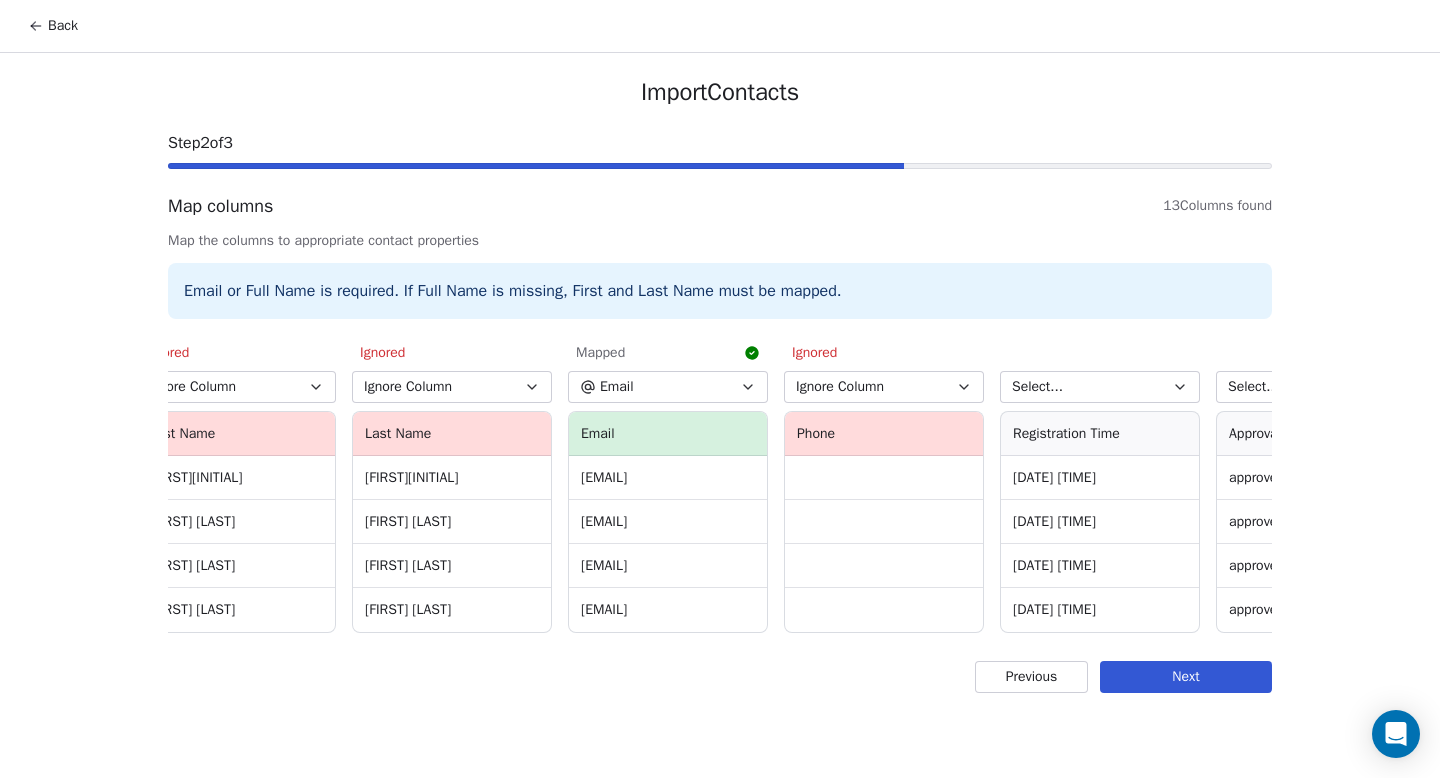 scroll, scrollTop: 0, scrollLeft: 415, axis: horizontal 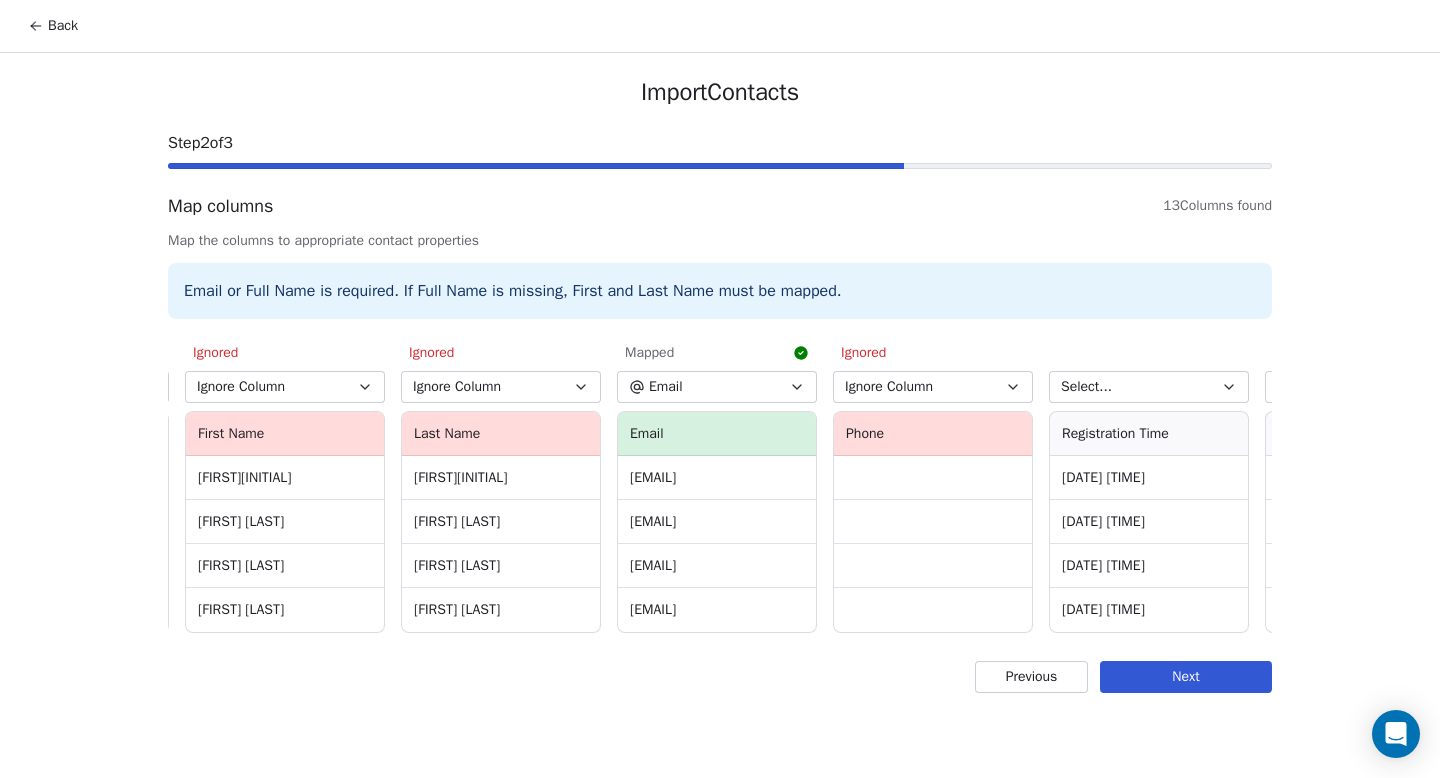 click on "Next" at bounding box center [1186, 677] 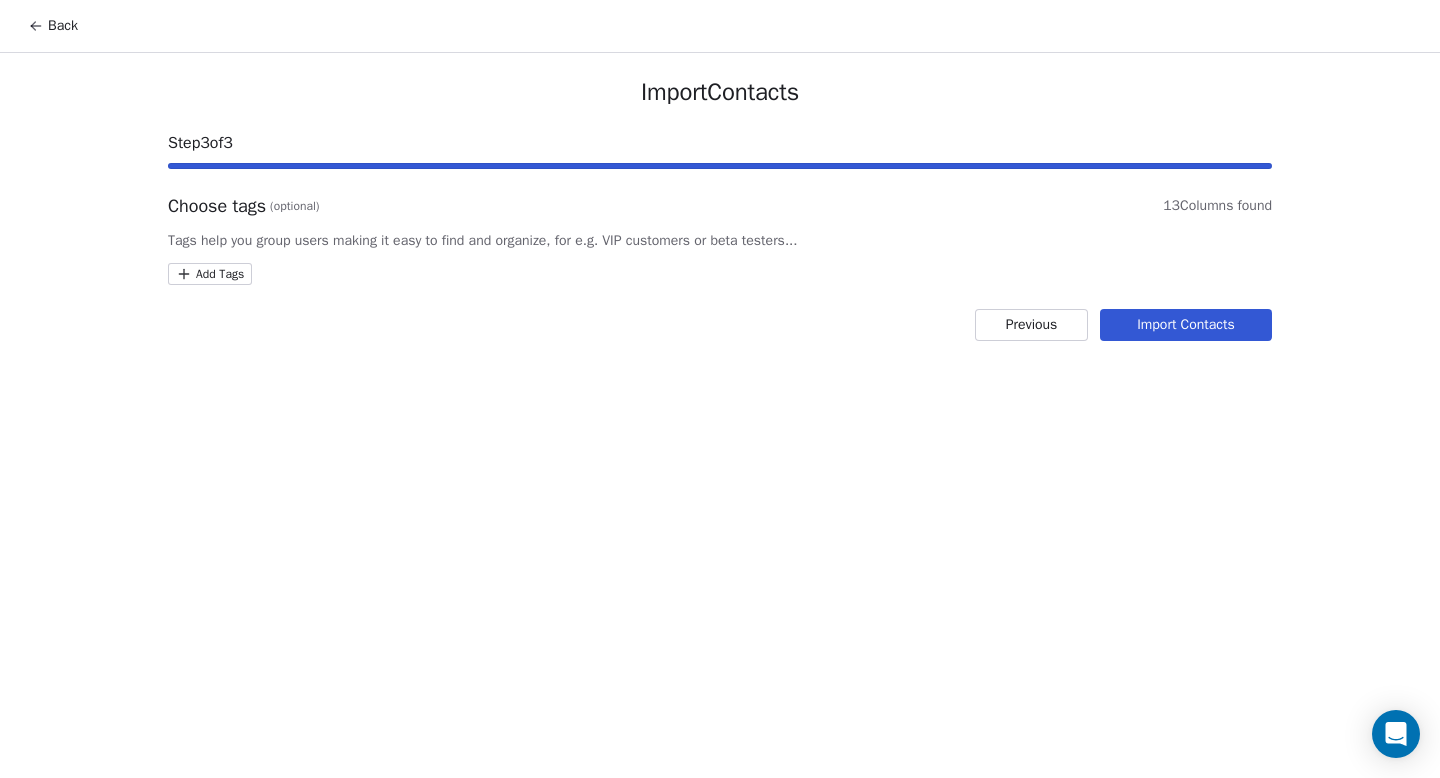 click on "Back Import  Contacts Step  3  of  3 Choose tags (optional) 13  Columns found Tags help you group users making it easy to find and organize, for e.g. VIP customers or beta testers...  Add Tags Previous Import Contacts" at bounding box center [720, 389] 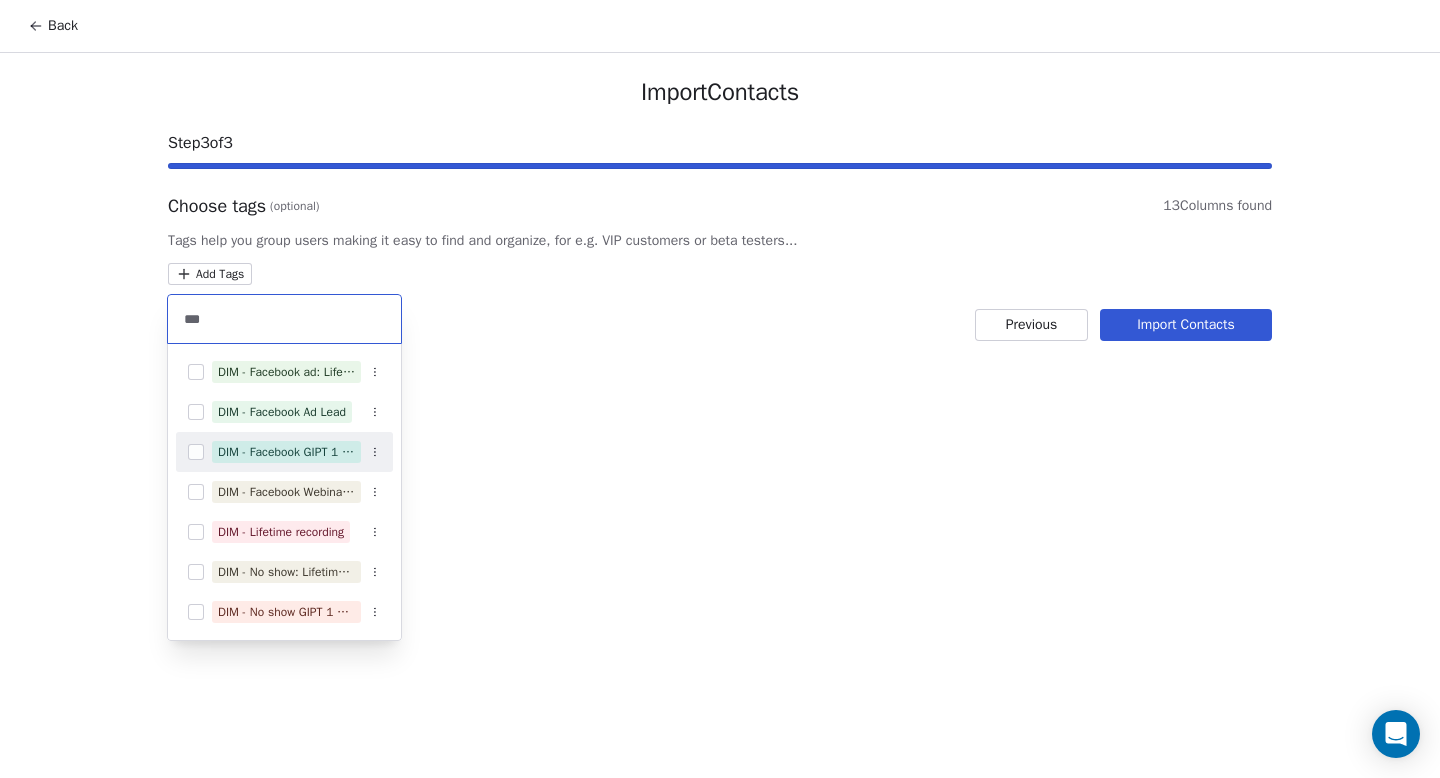 scroll, scrollTop: 320, scrollLeft: 0, axis: vertical 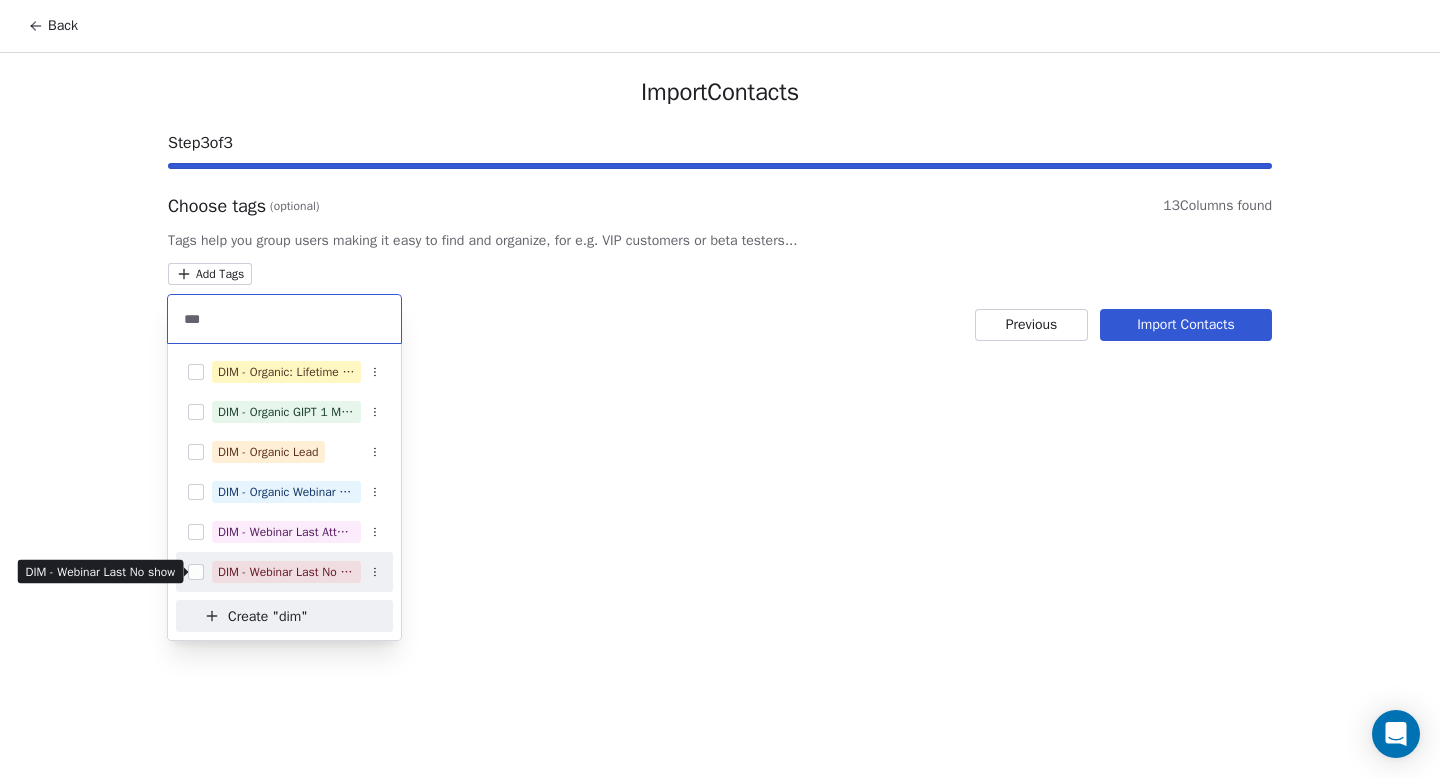 type on "***" 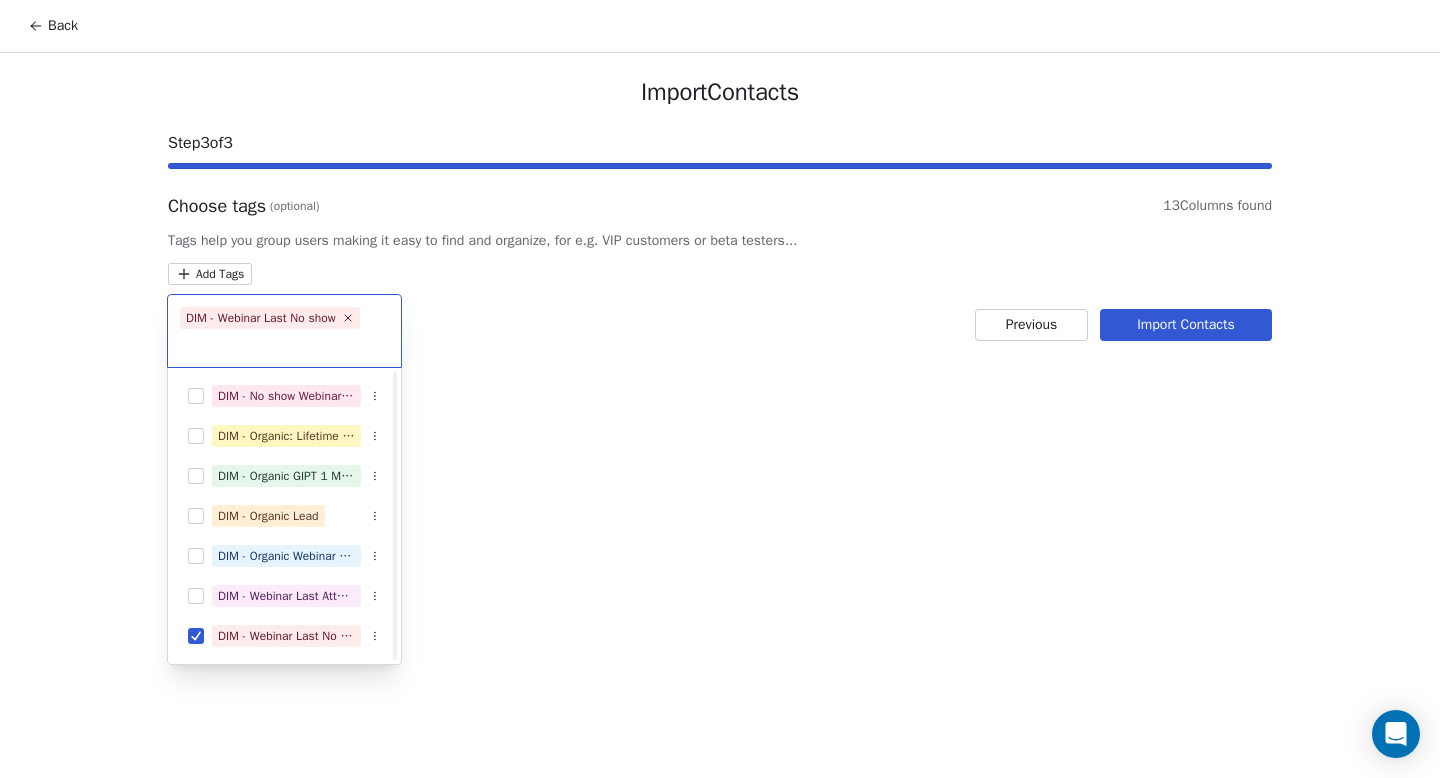 scroll, scrollTop: 280, scrollLeft: 0, axis: vertical 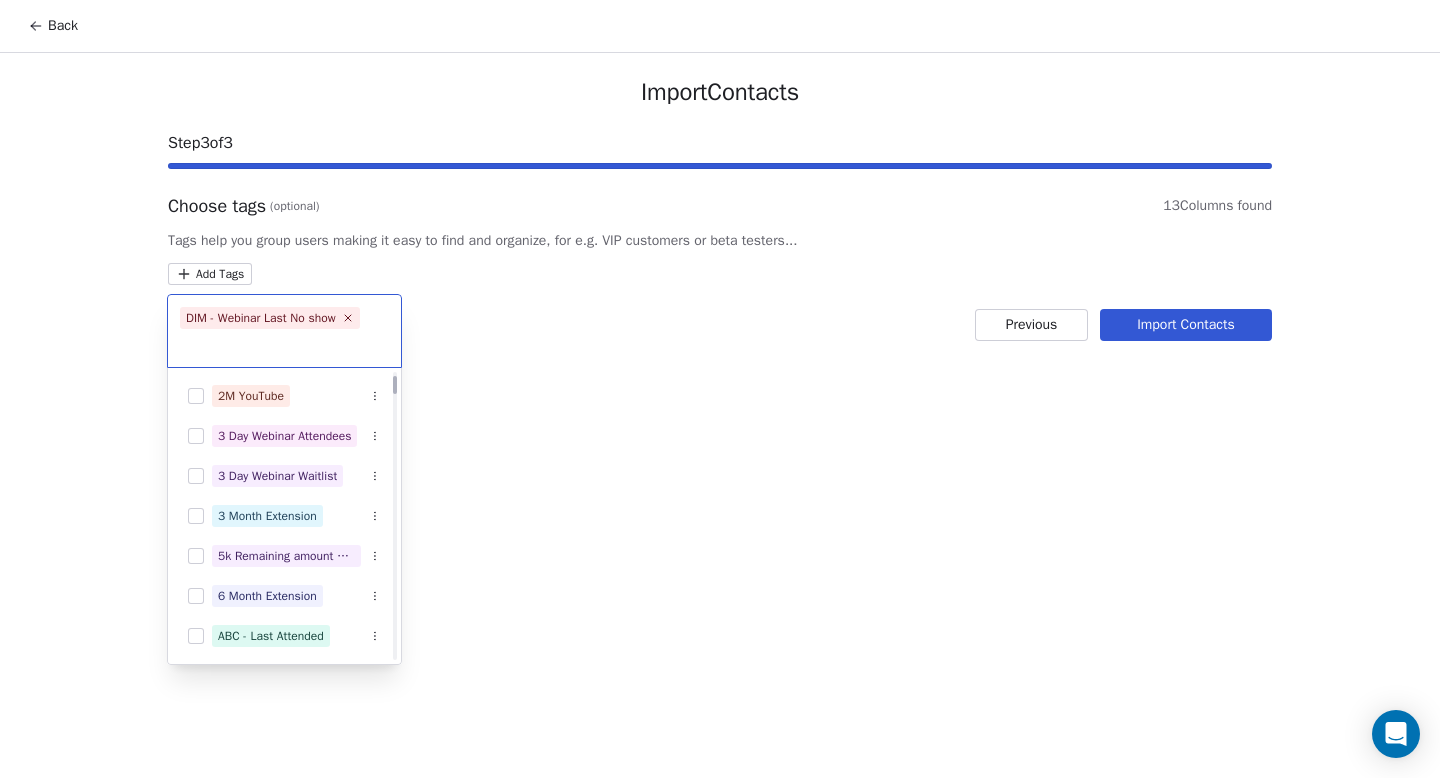 click on "Back Import  Contacts Step  3  of  3 Choose tags (optional) 13  Columns found Tags help you group users making it easy to find and organize, for e.g. VIP customers or beta testers...  Add Tags Previous Import Contacts
DIM - Webinar Last No show 2M Session Hot lead - everwebinar 2M SessionSignup - everwebinar 2M Training 2M Training (On Website) 2M Training (On Website) - Completed 2M YouTube 3 Day Webinar Attendees 3 Day Webinar Waitlist 3 Month Extension 5k Remaining amount webinar - 23.12.22 Attendees 6 Month Extension ABC - Last Attended ABC - Last Hot Lead ABC - Last No Show ABC - Organic Lead ABC - Organic Signup About us sign up AC - Migration" at bounding box center [720, 389] 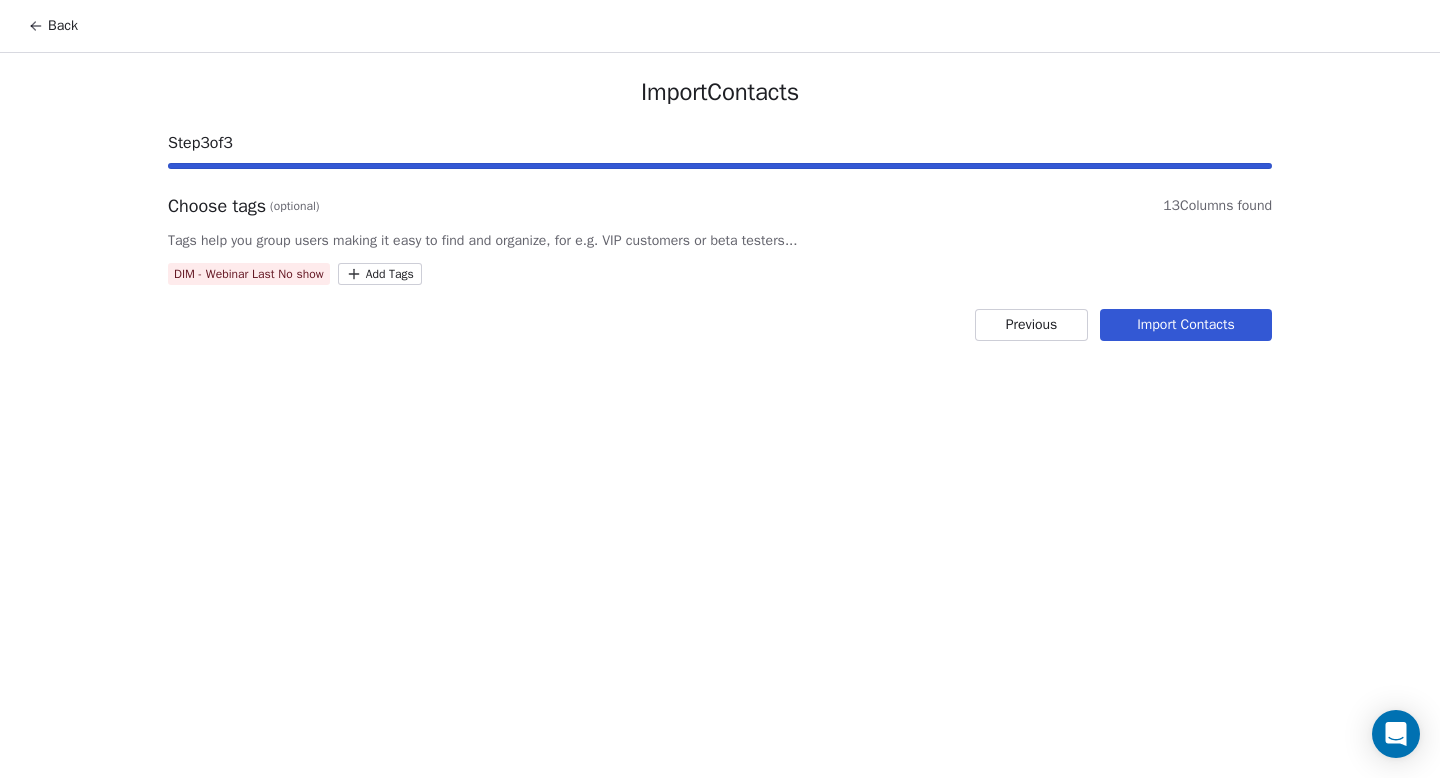 click on "Import Contacts" at bounding box center [1186, 325] 